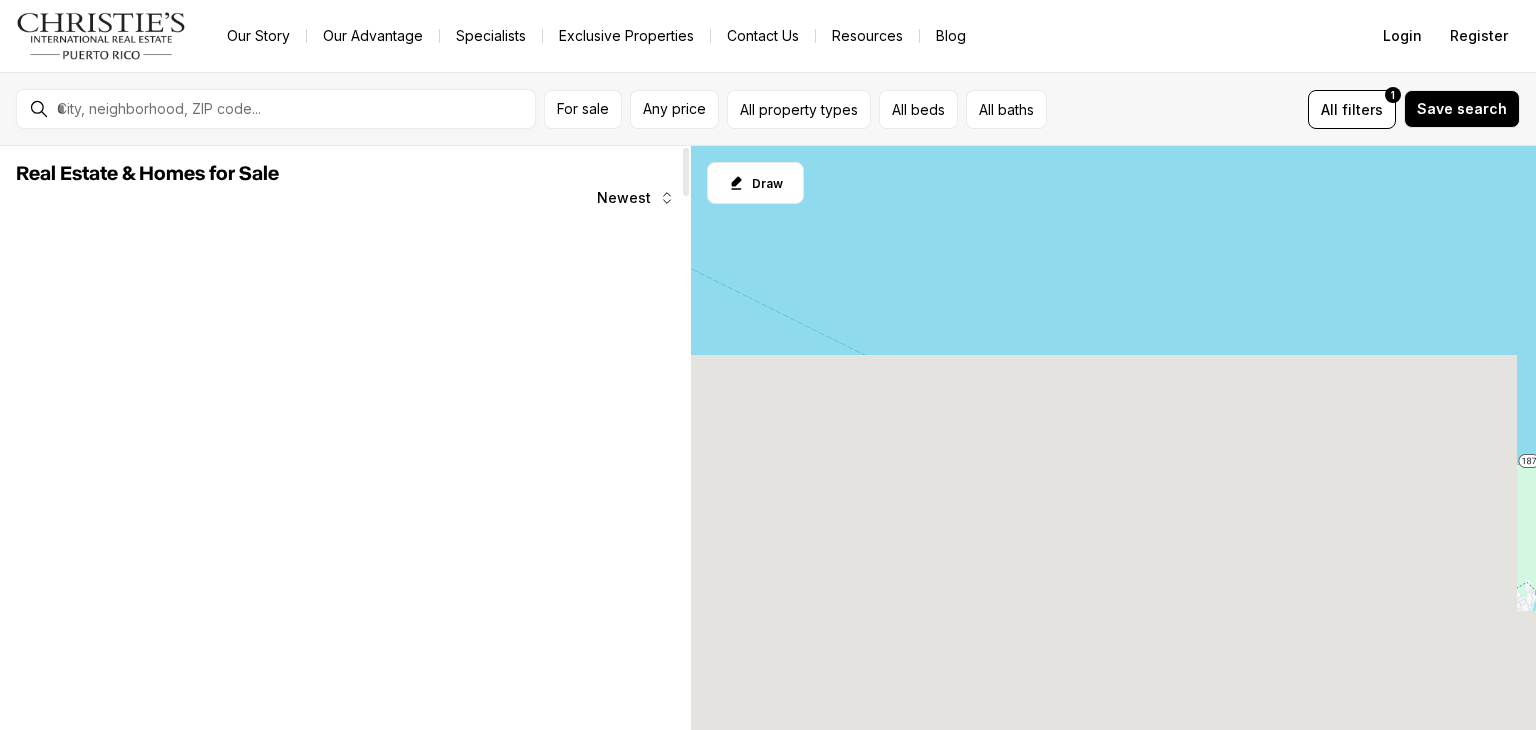 scroll, scrollTop: 0, scrollLeft: 0, axis: both 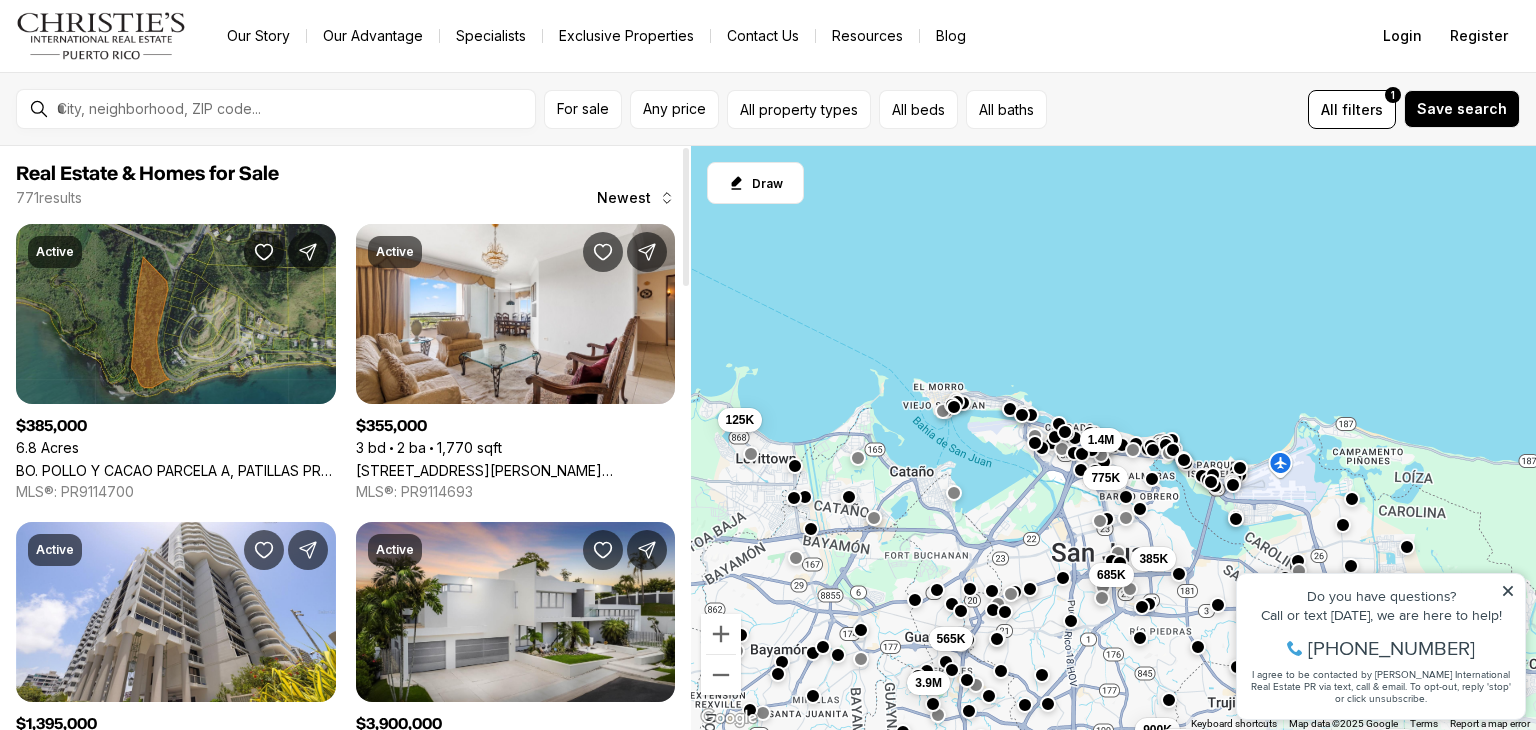 click on "BO. POLLO Y CACAO PARCELA A, PATILLAS PR, 00723" at bounding box center [176, 470] 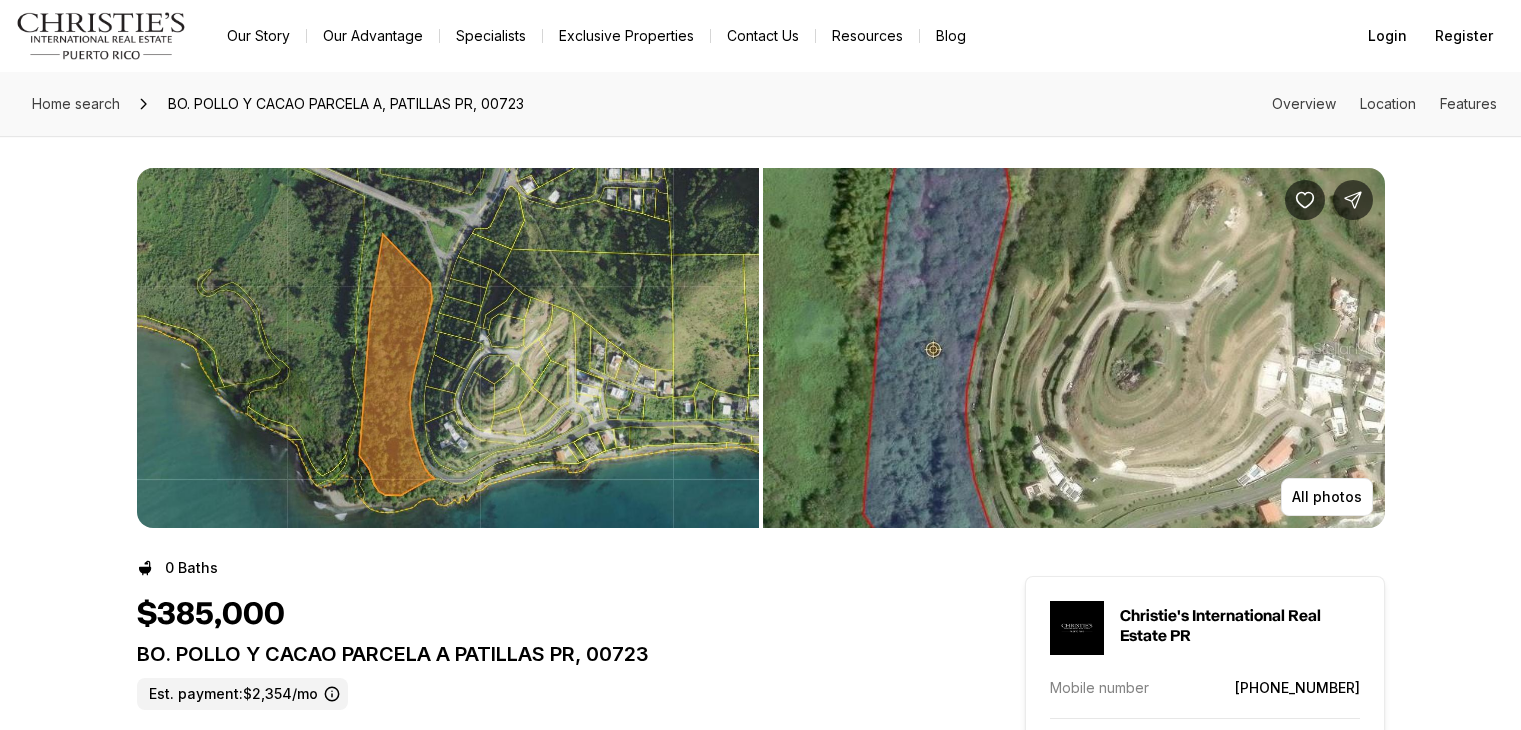 scroll, scrollTop: 0, scrollLeft: 0, axis: both 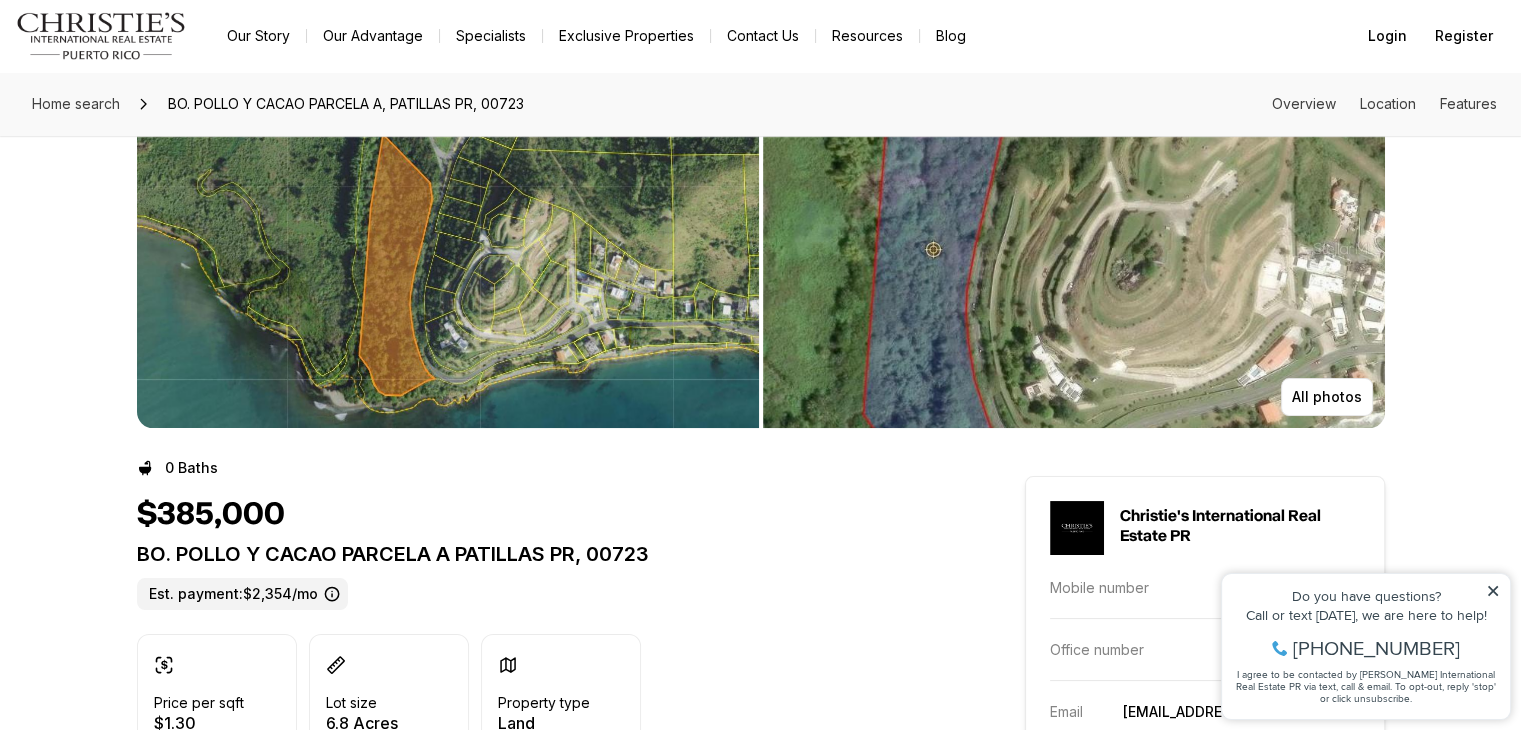 click 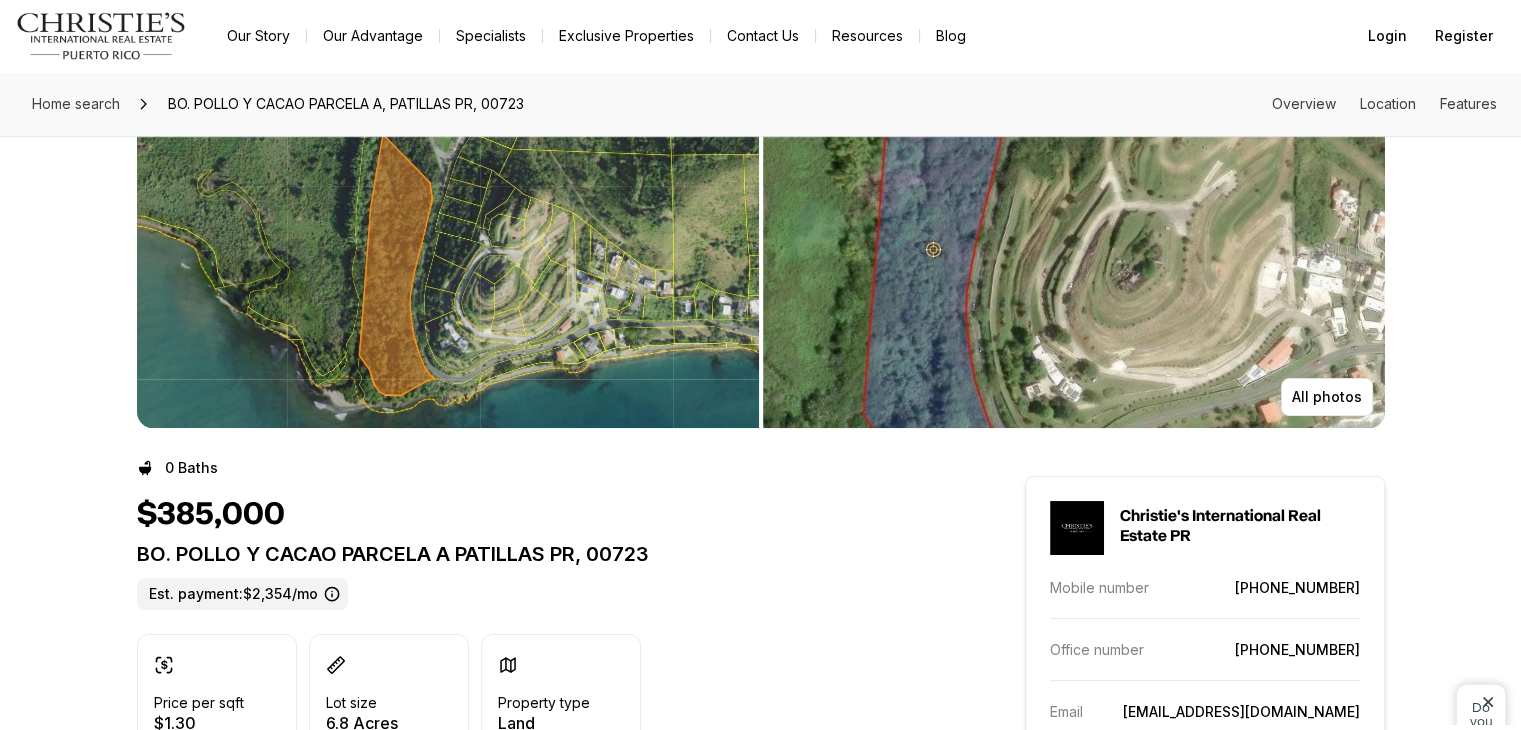 drag, startPoint x: 287, startPoint y: 47, endPoint x: 1498, endPoint y: 591, distance: 1327.5756 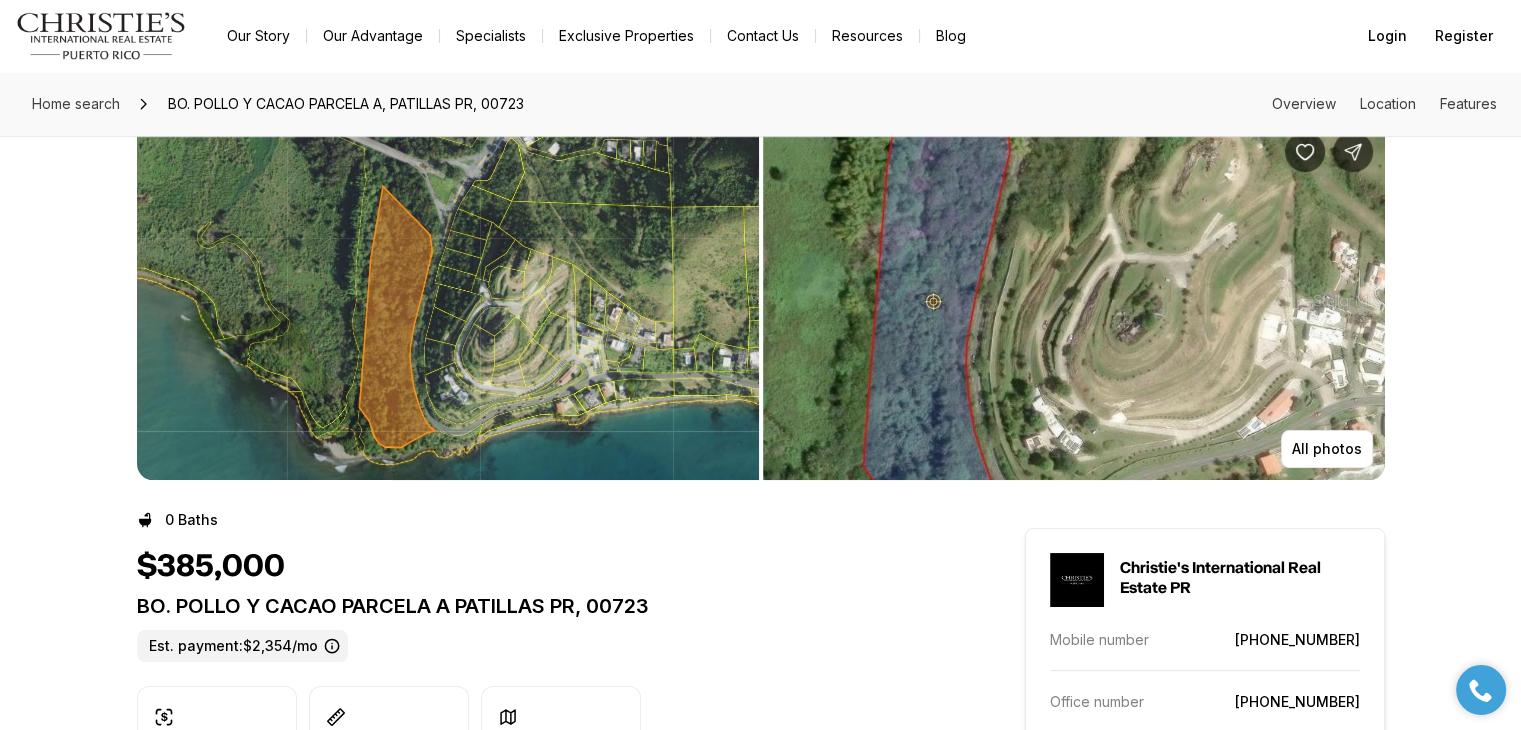 scroll, scrollTop: 0, scrollLeft: 0, axis: both 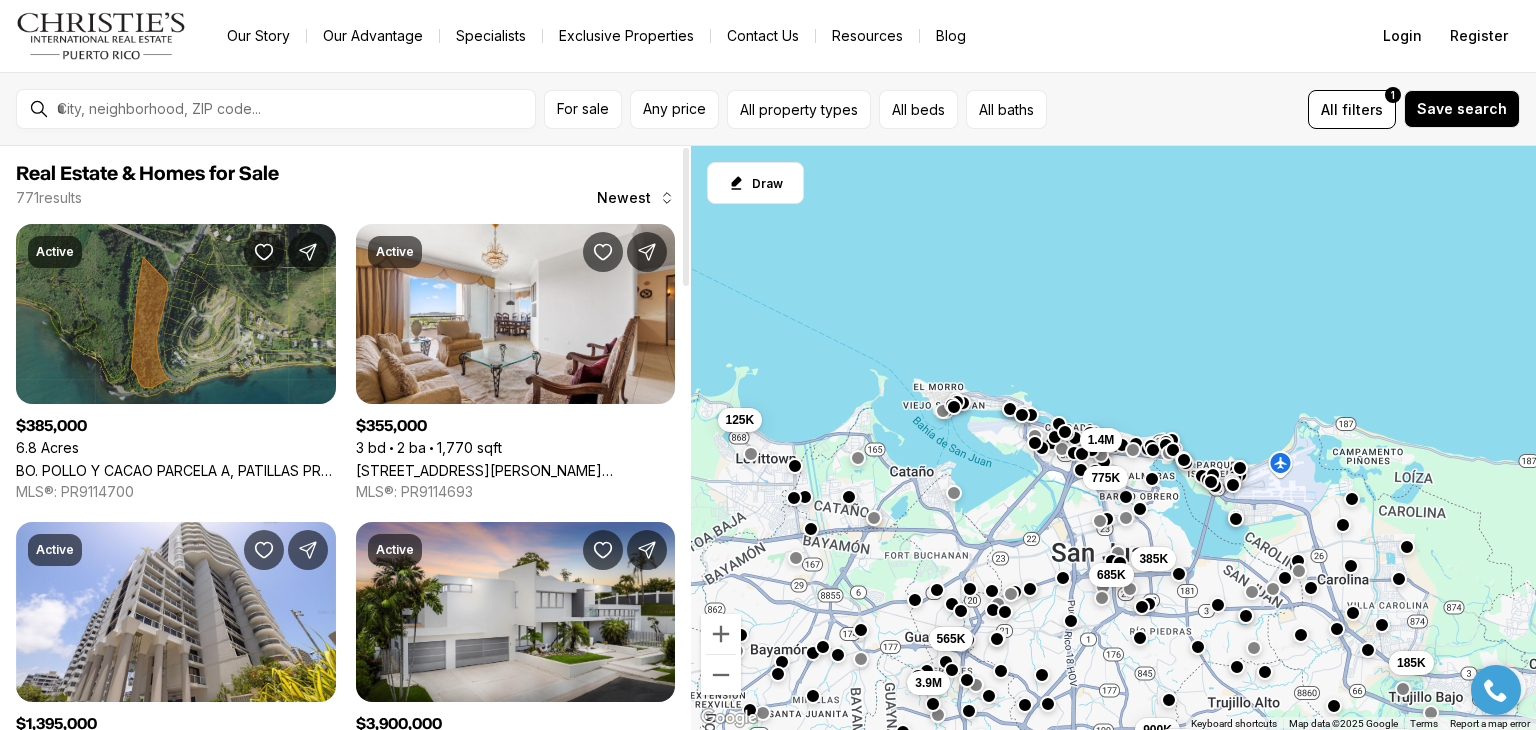 click on "BO. POLLO Y CACAO PARCELA A, PATILLAS PR, 00723" at bounding box center [176, 470] 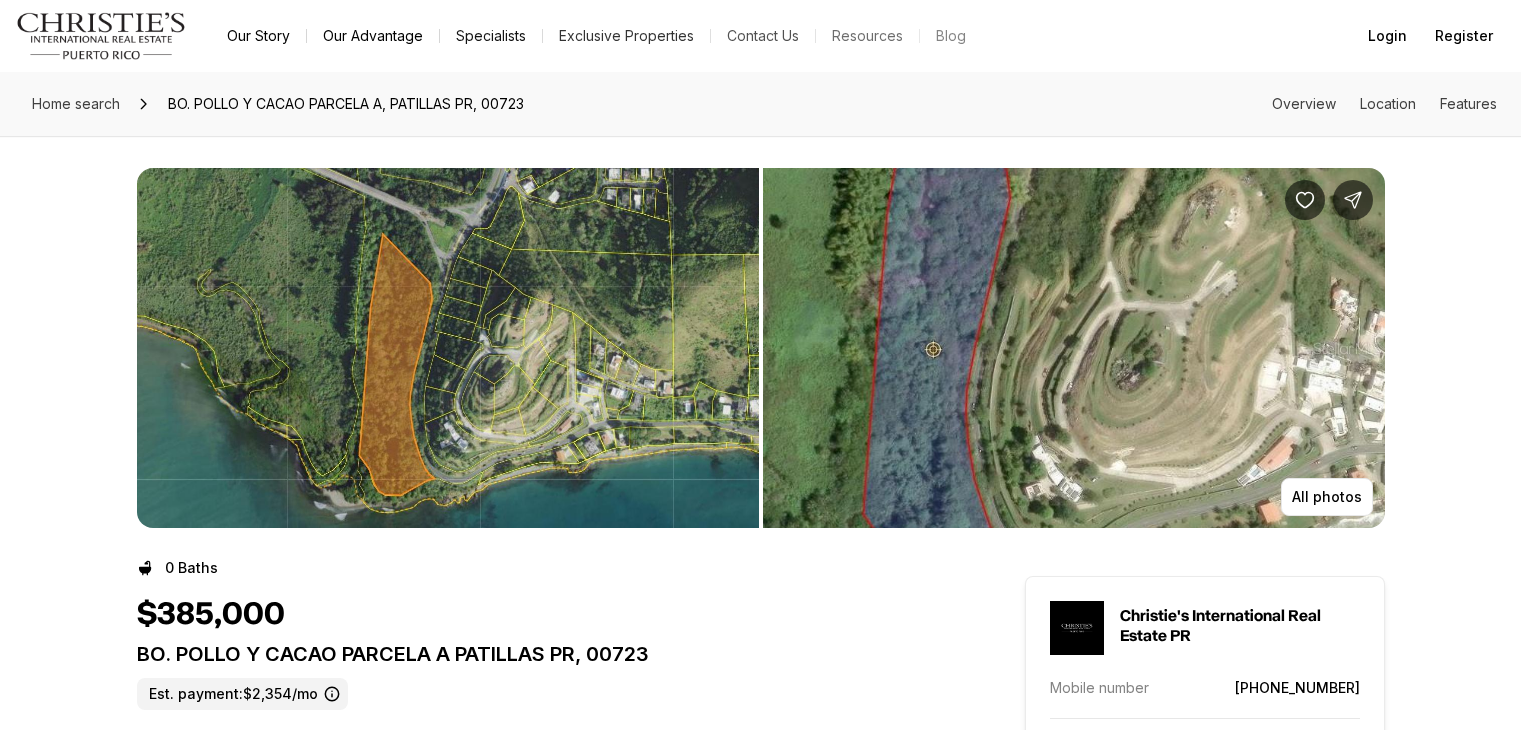 scroll, scrollTop: 0, scrollLeft: 0, axis: both 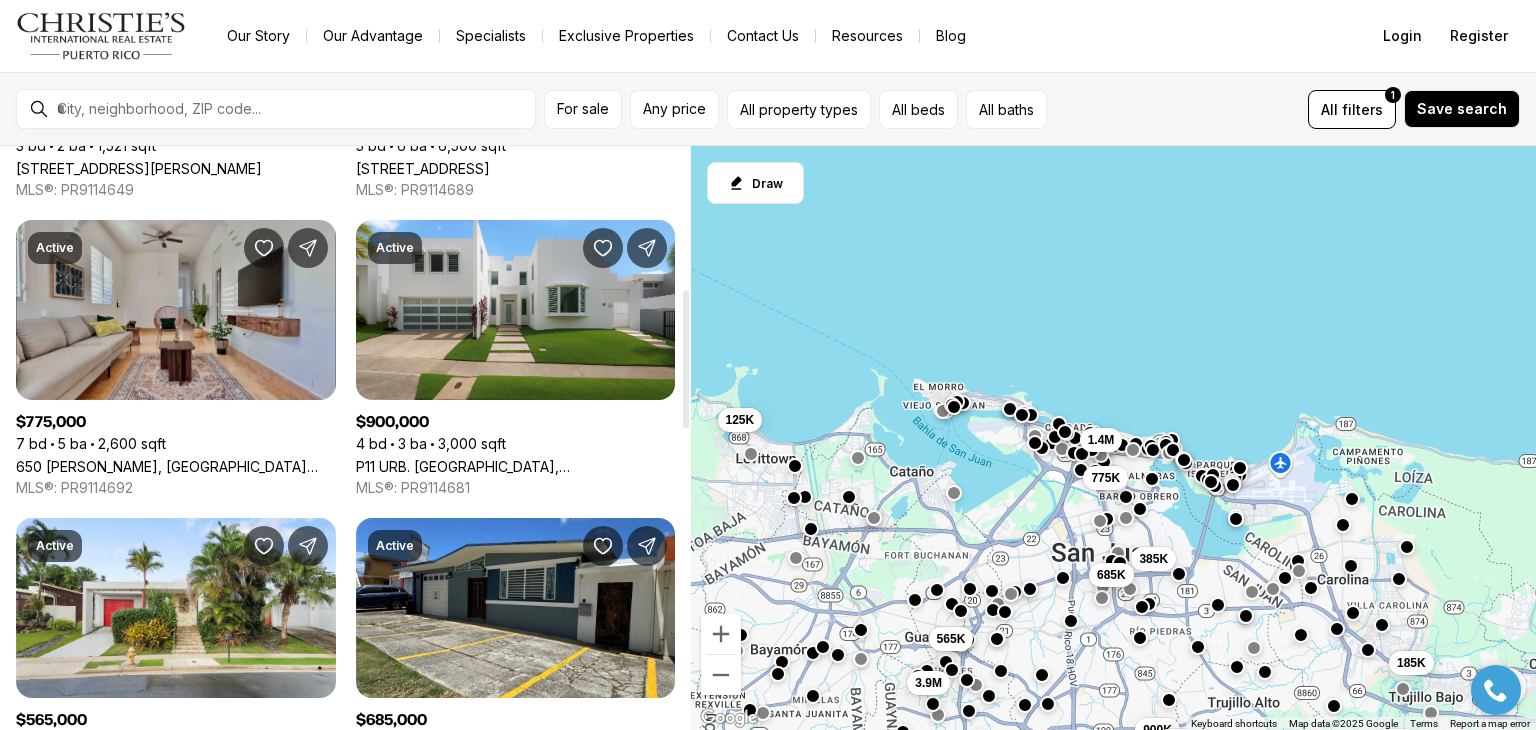 click on "650 [PERSON_NAME], [GEOGRAPHIC_DATA][PERSON_NAME], 00909" at bounding box center (176, 466) 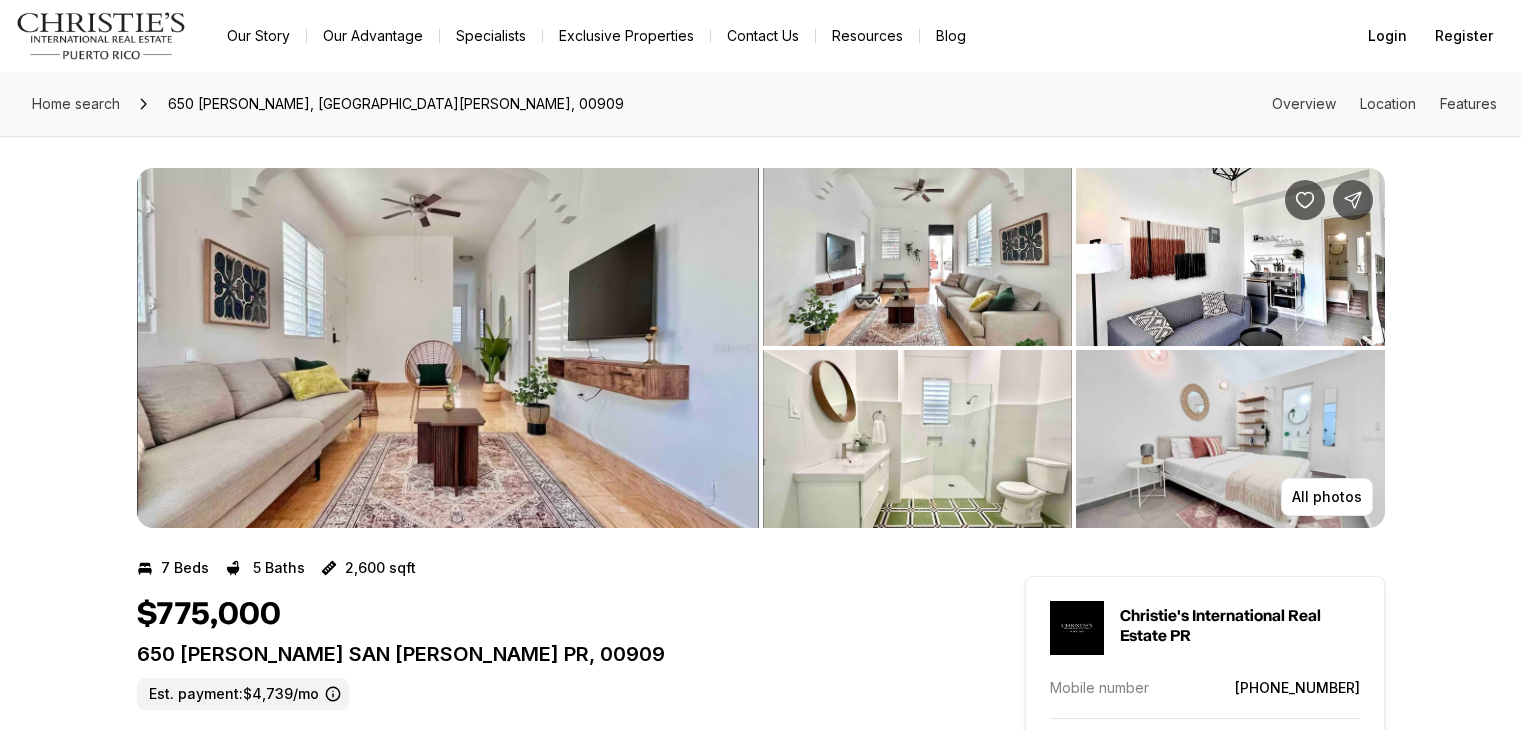 scroll, scrollTop: 0, scrollLeft: 0, axis: both 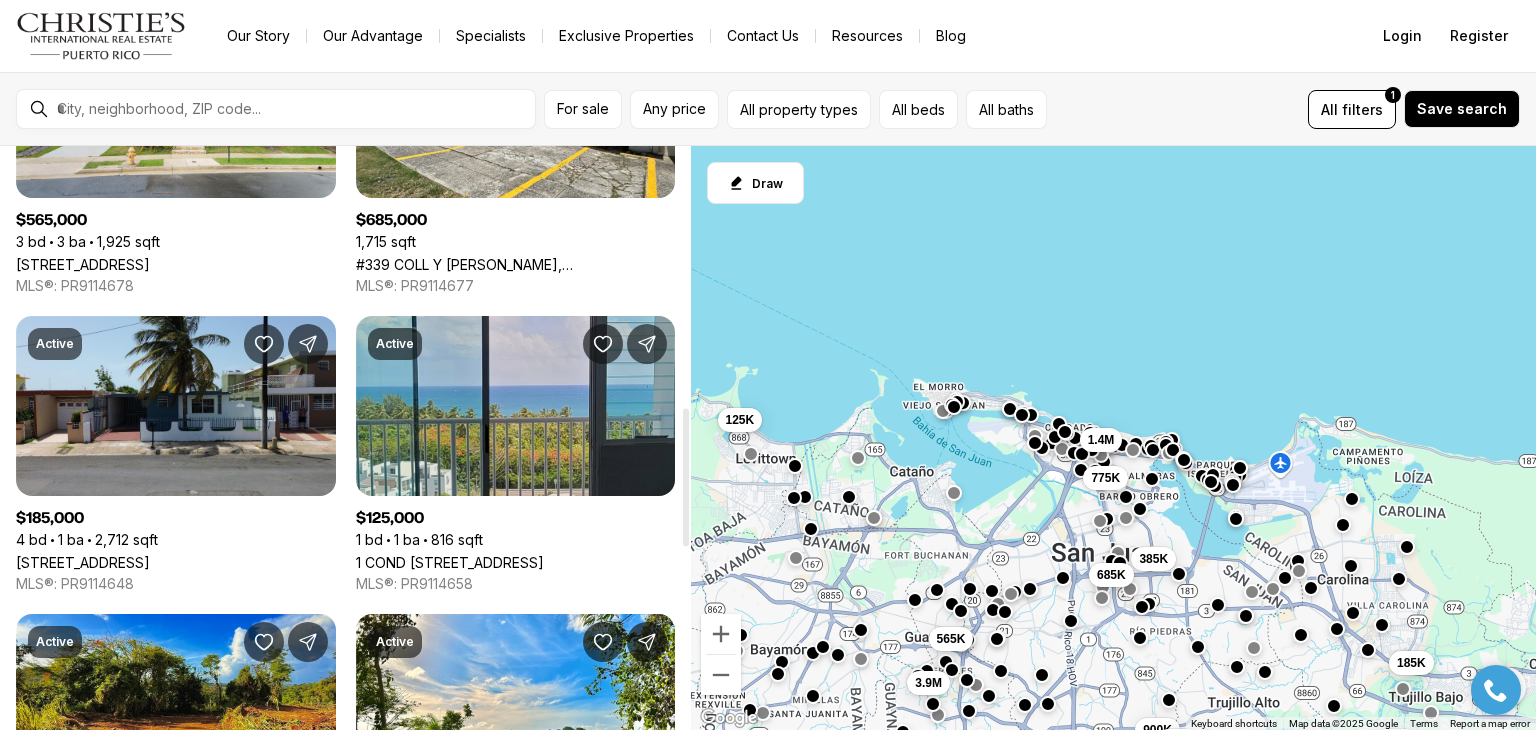 click on "1 COND [STREET_ADDRESS]" at bounding box center (450, 562) 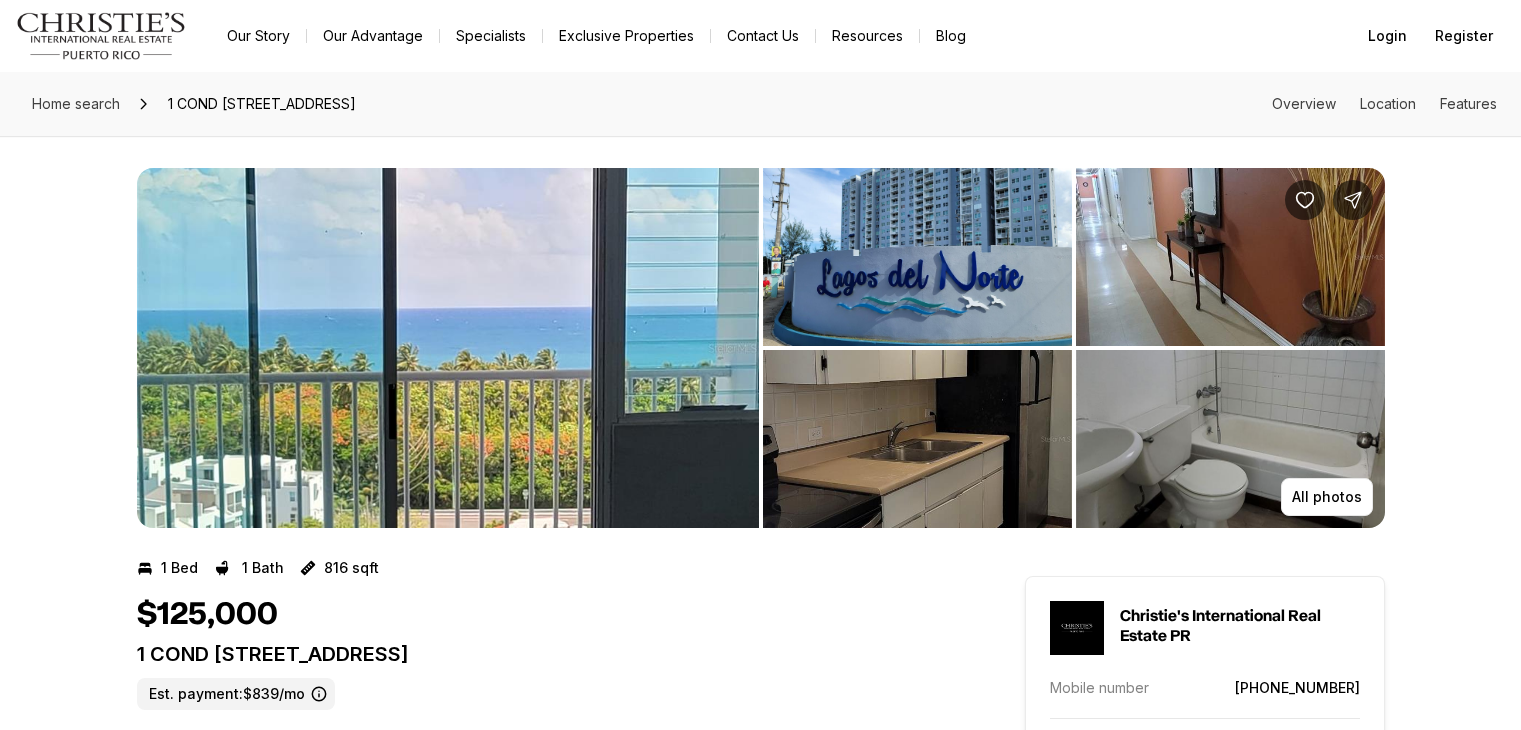 scroll, scrollTop: 0, scrollLeft: 0, axis: both 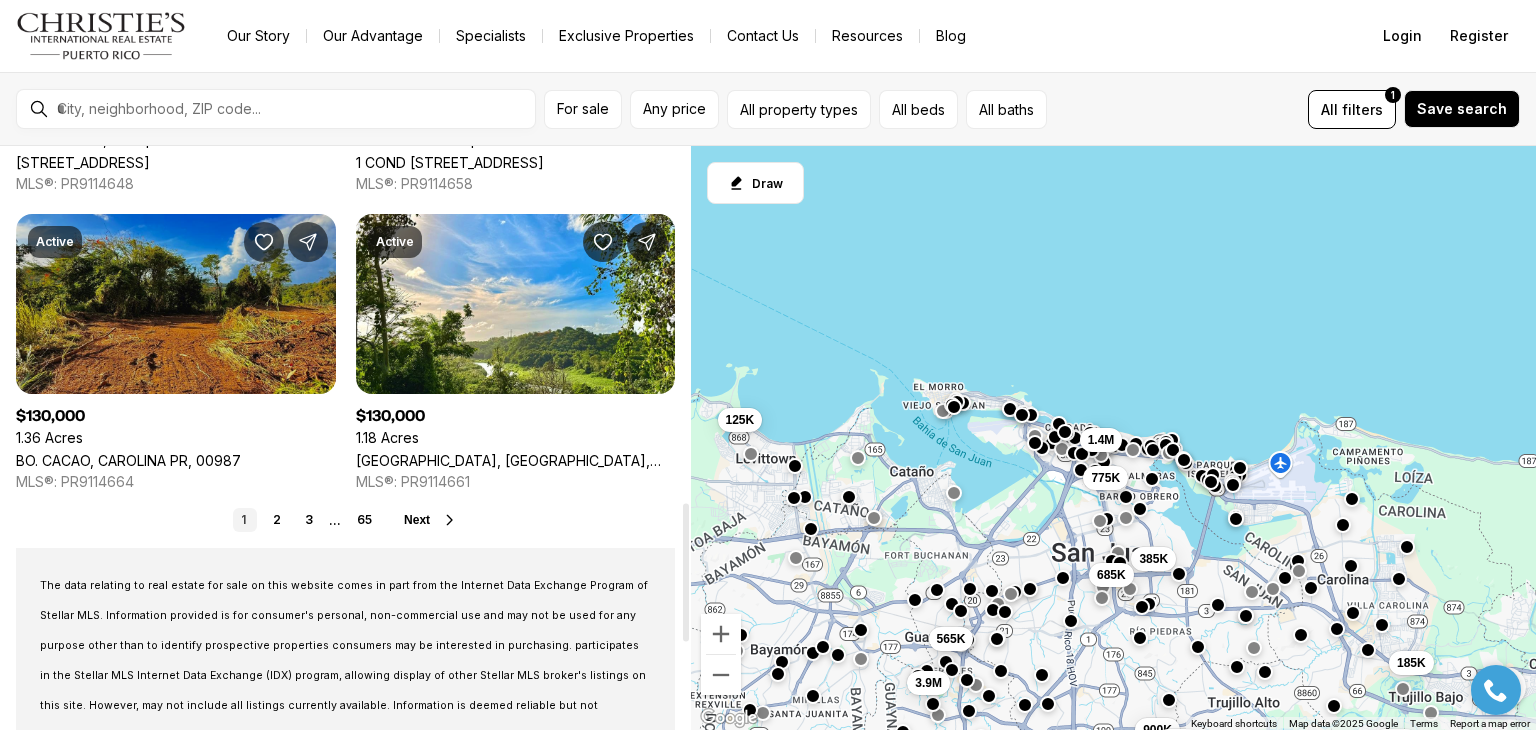click on "BO. CACAO, CAROLINA PR, 00987" at bounding box center (128, 460) 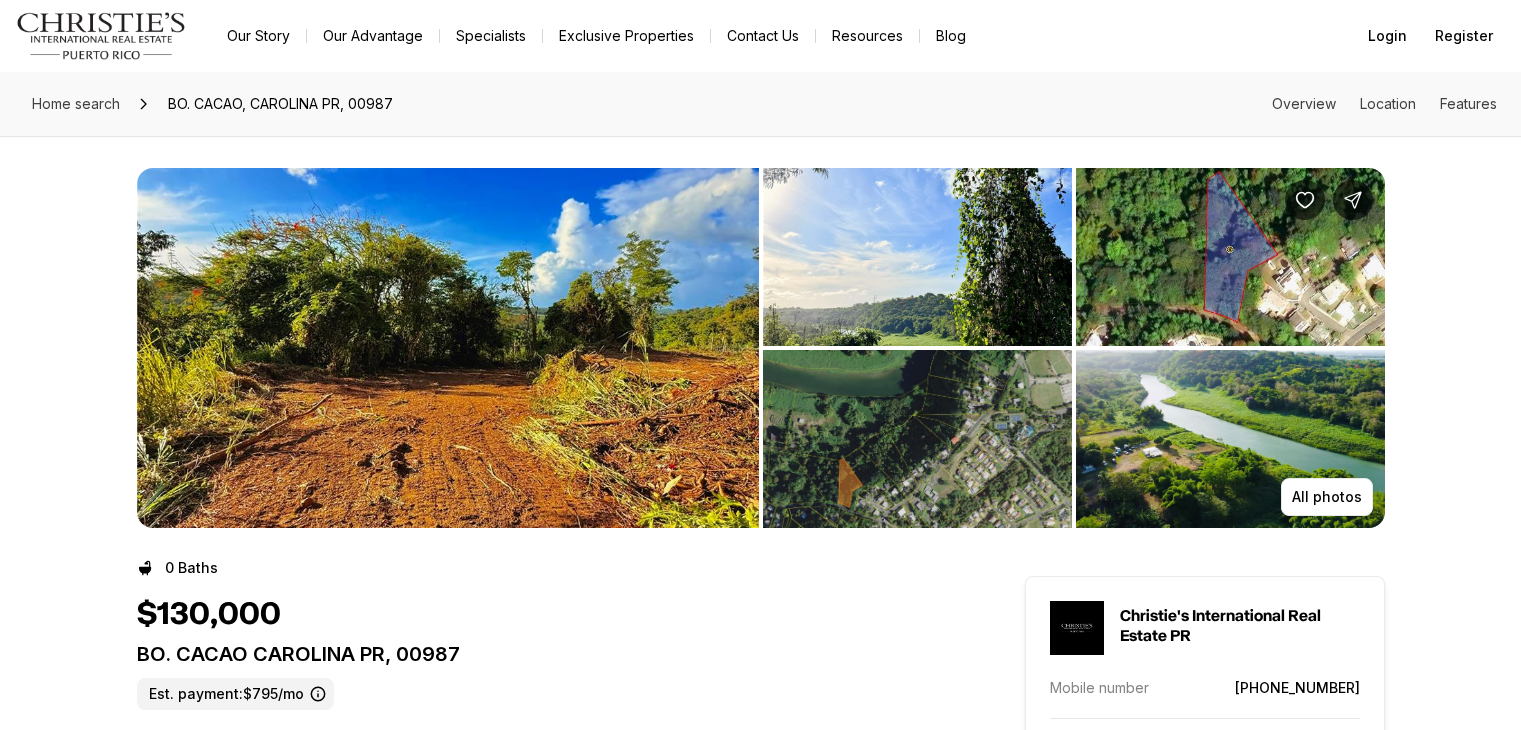 scroll, scrollTop: 0, scrollLeft: 0, axis: both 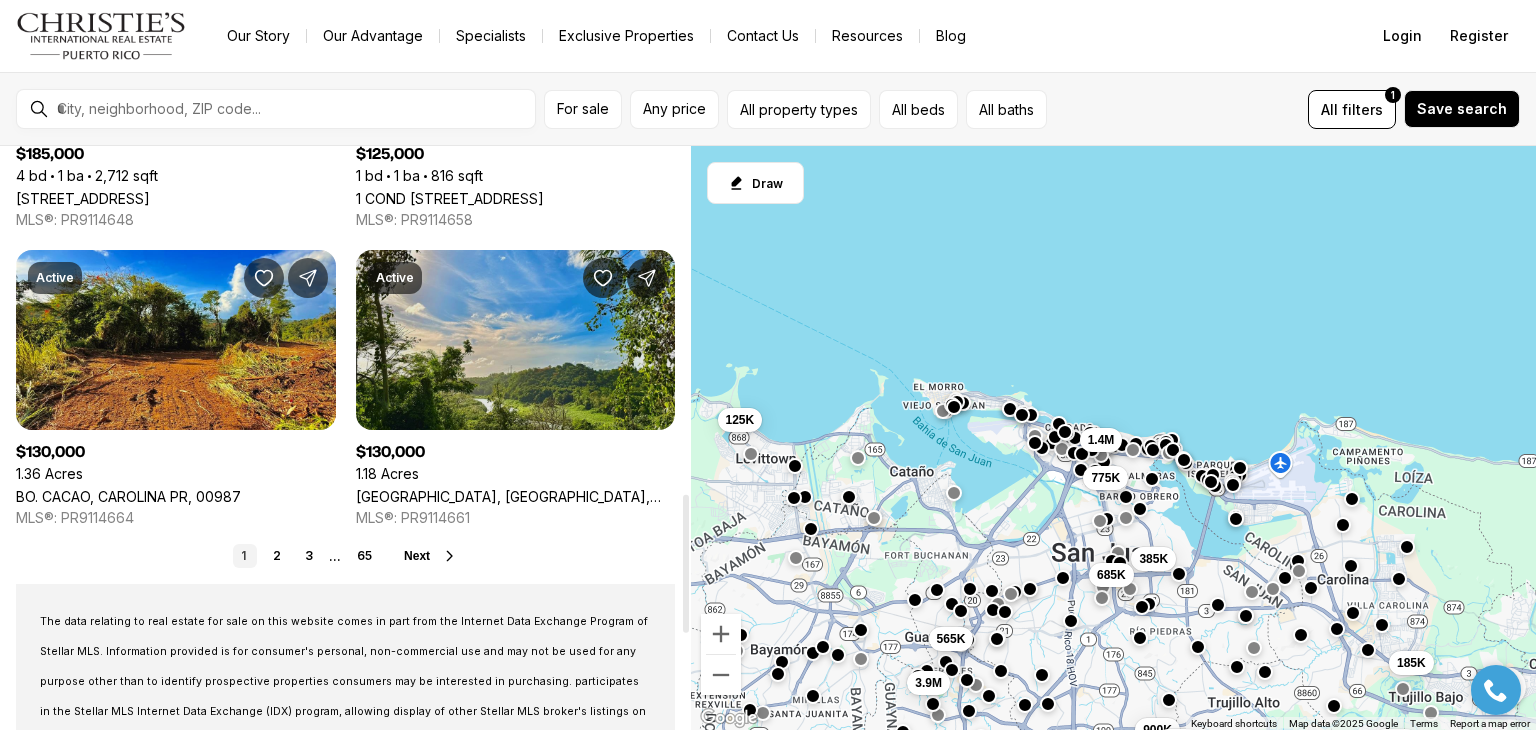 click on "BARRIO CACAO, CAROLINA PR, 00987" at bounding box center [516, 496] 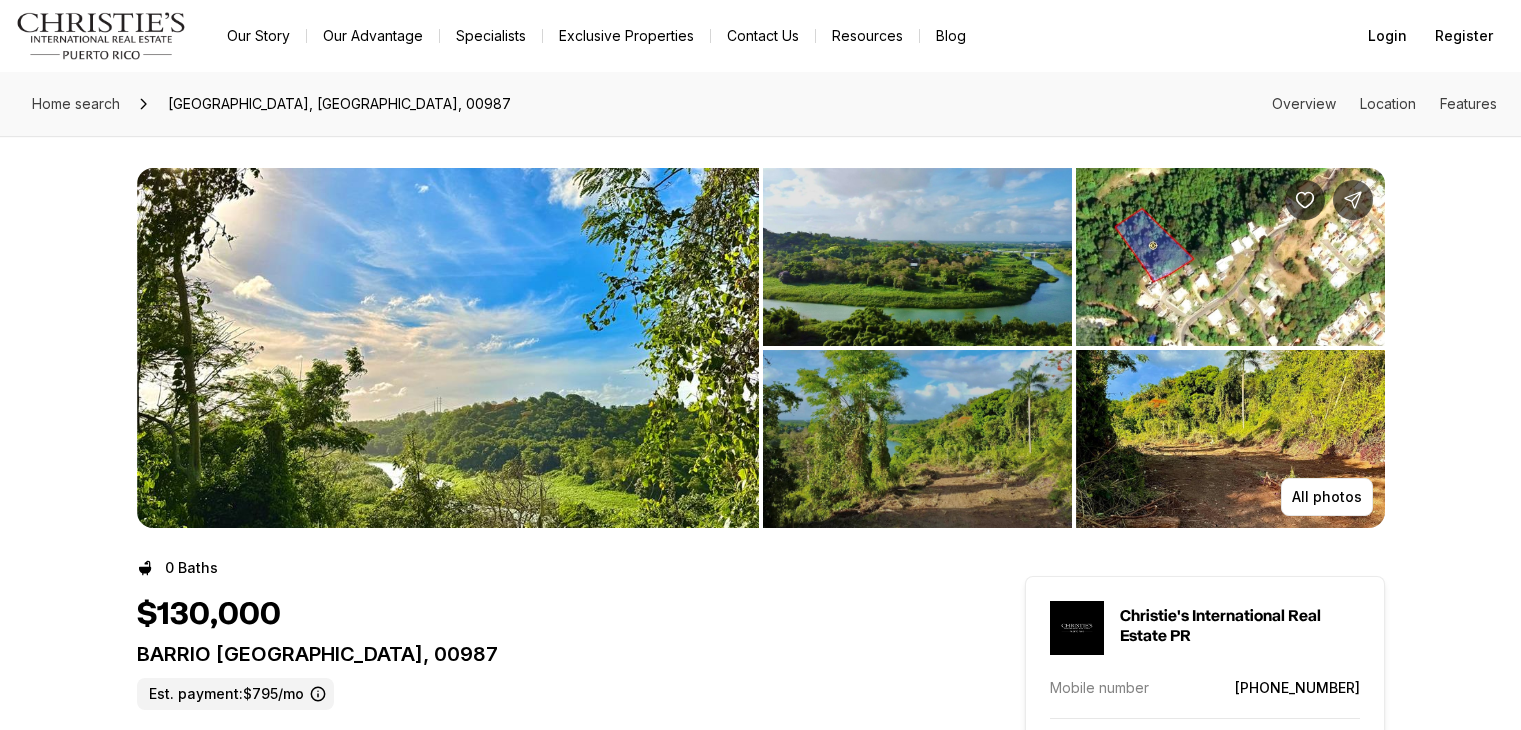 scroll, scrollTop: 0, scrollLeft: 0, axis: both 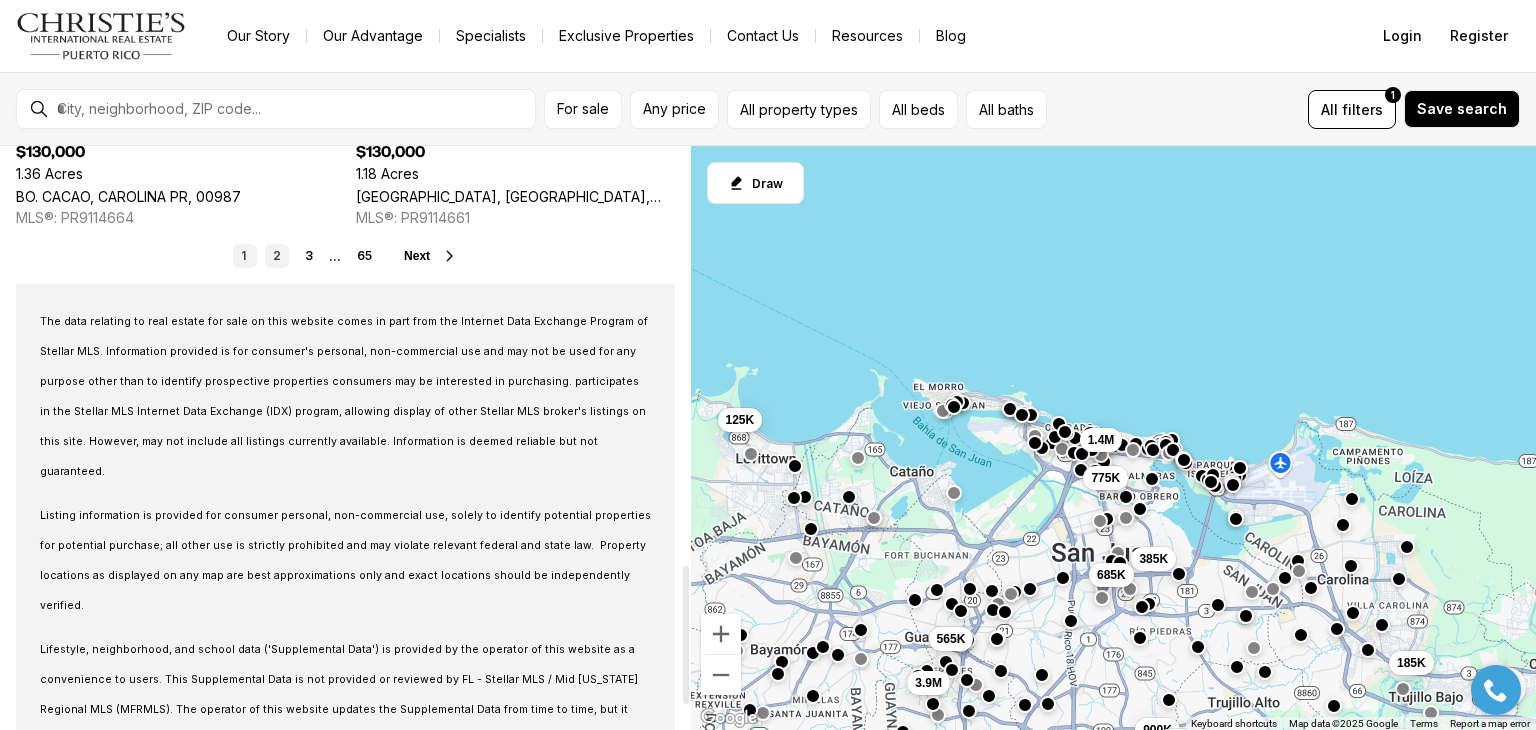 click on "2" at bounding box center [277, 256] 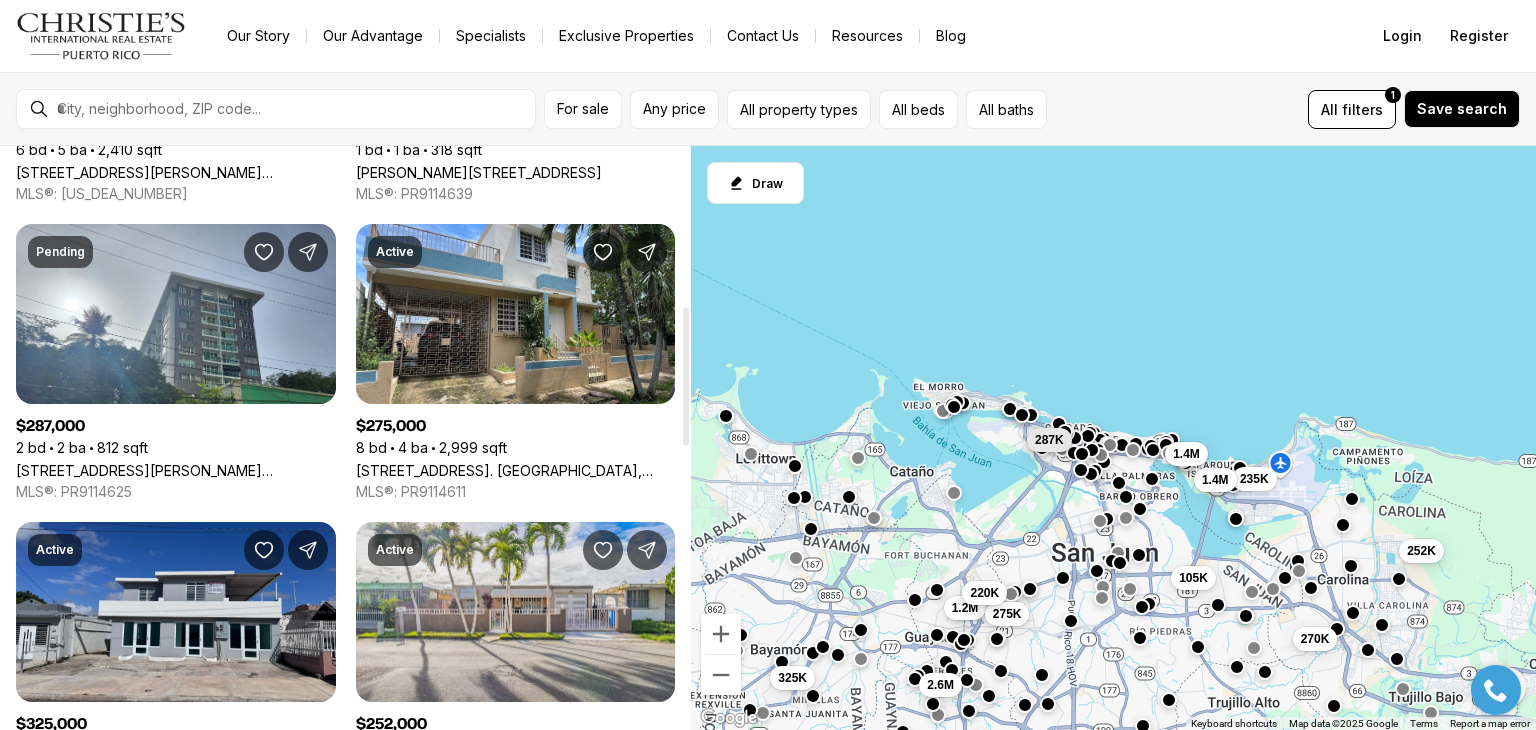 scroll, scrollTop: 700, scrollLeft: 0, axis: vertical 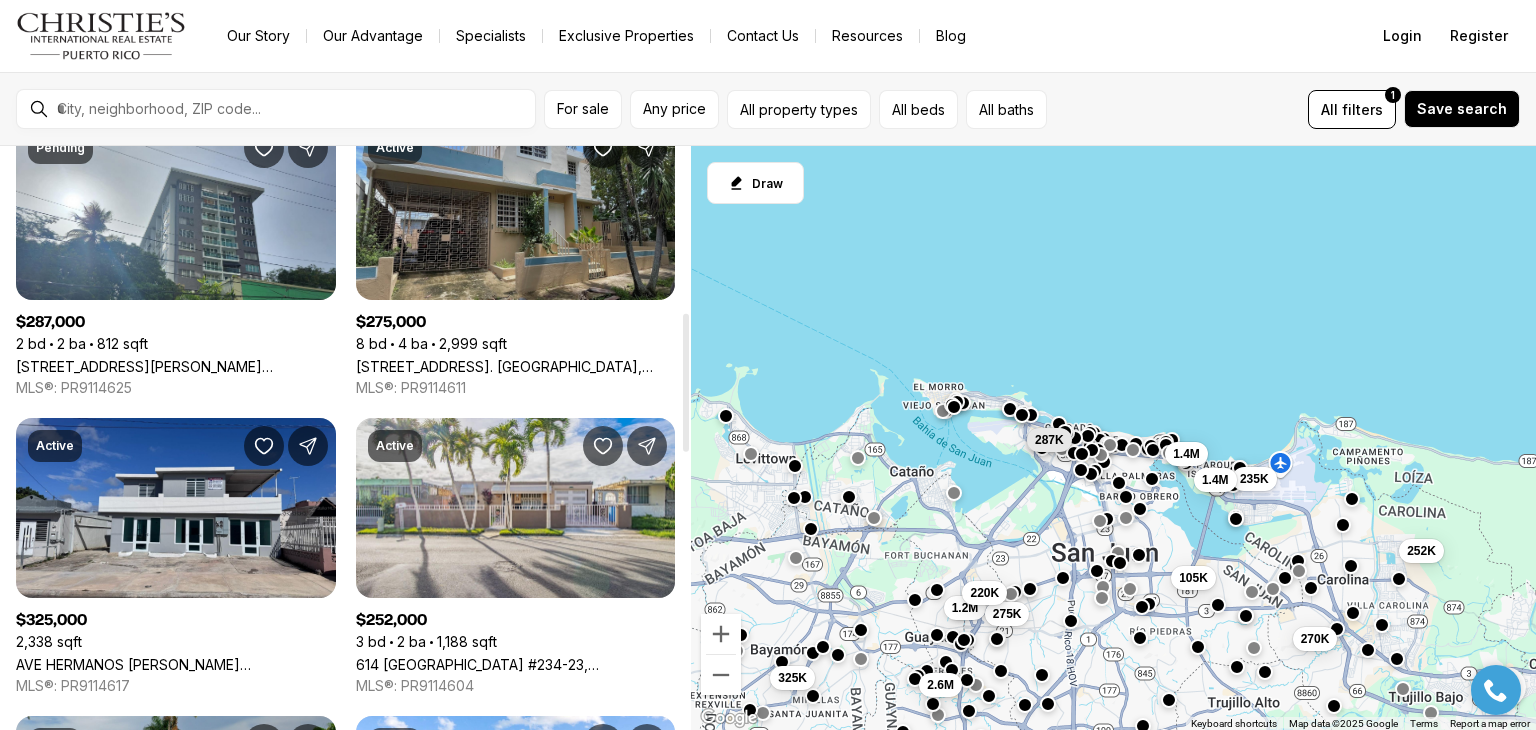 click on "613 CALLE OLYMPIC URB. SUMMIT HILLS, SAN JUAN PR, 00920" at bounding box center (516, 366) 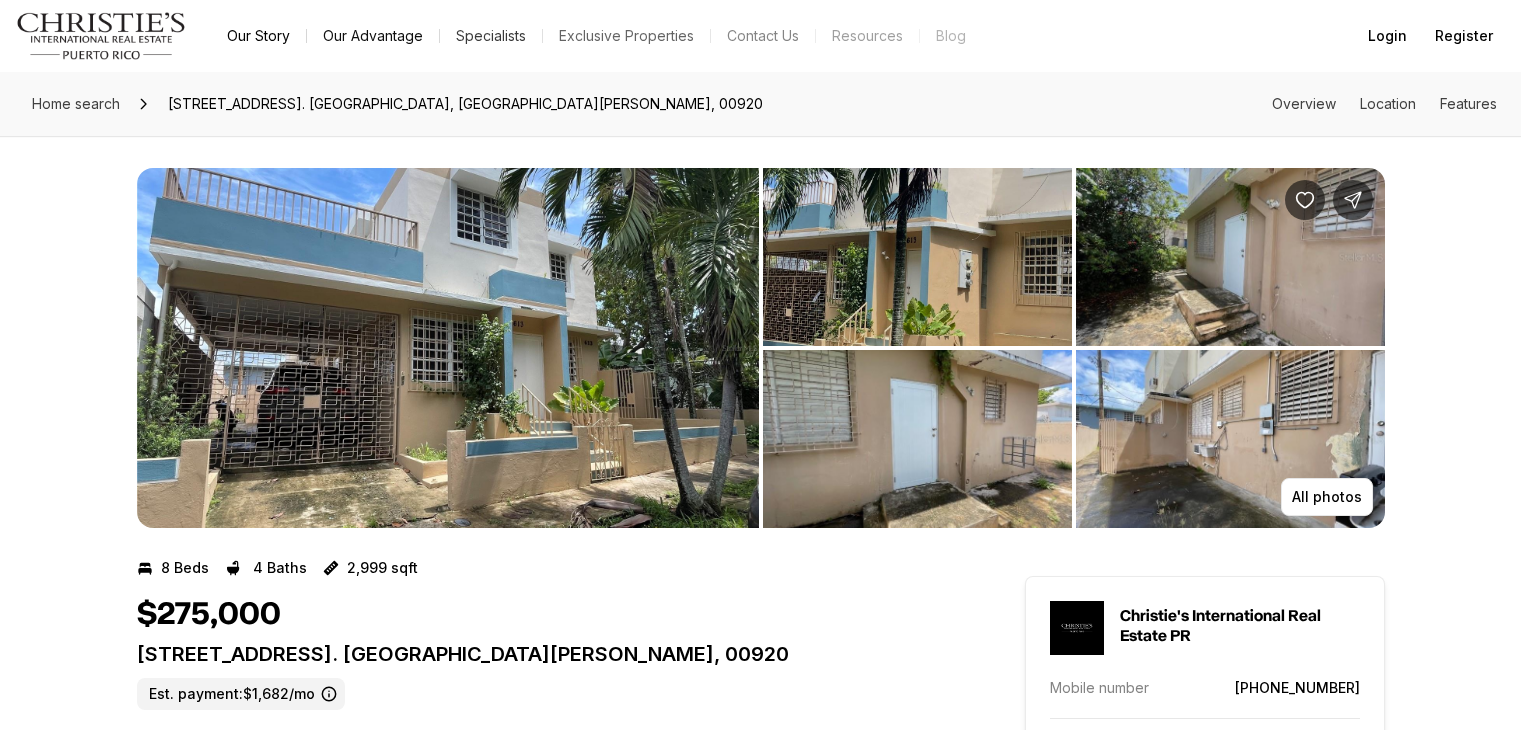 scroll, scrollTop: 0, scrollLeft: 0, axis: both 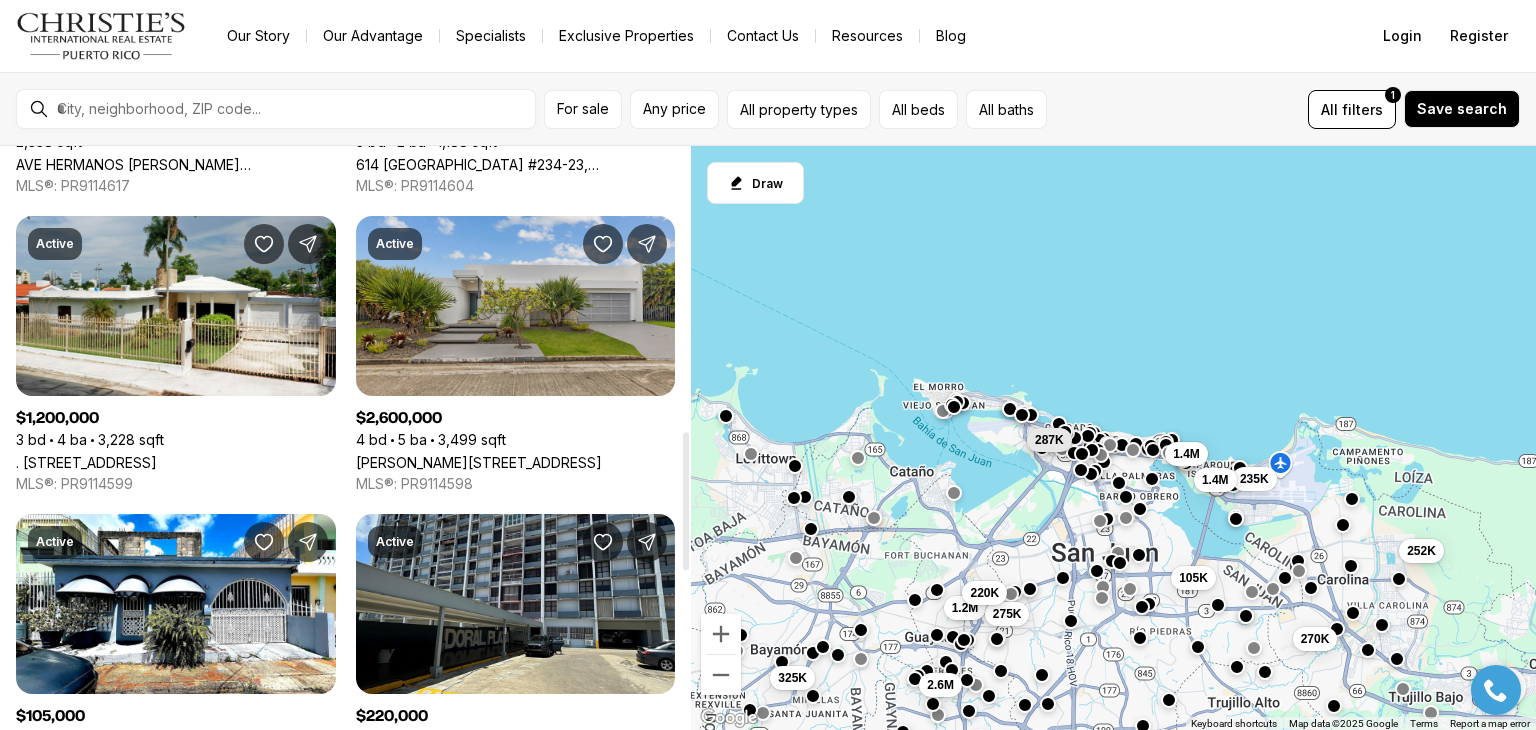click on "[PERSON_NAME][STREET_ADDRESS]" at bounding box center [479, 462] 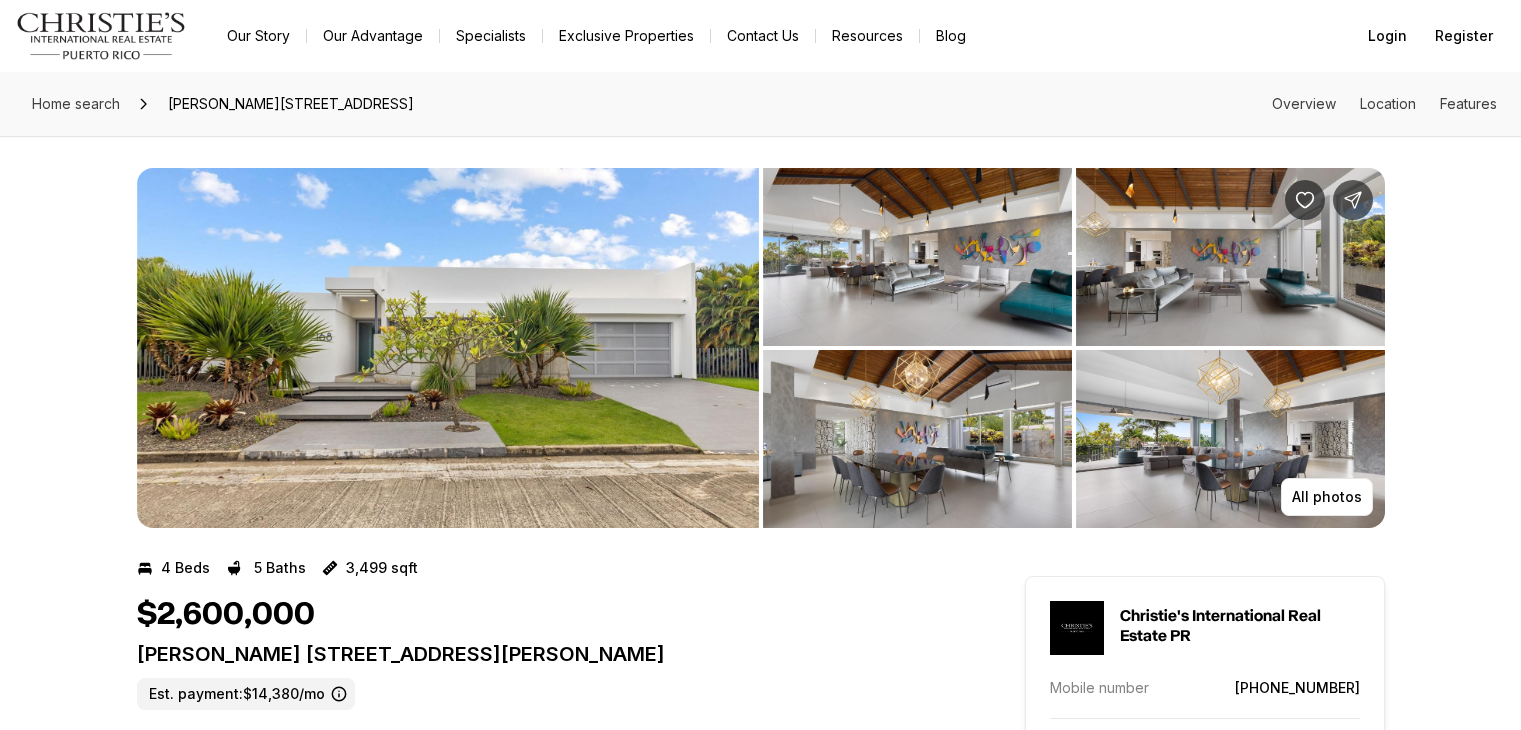 scroll, scrollTop: 0, scrollLeft: 0, axis: both 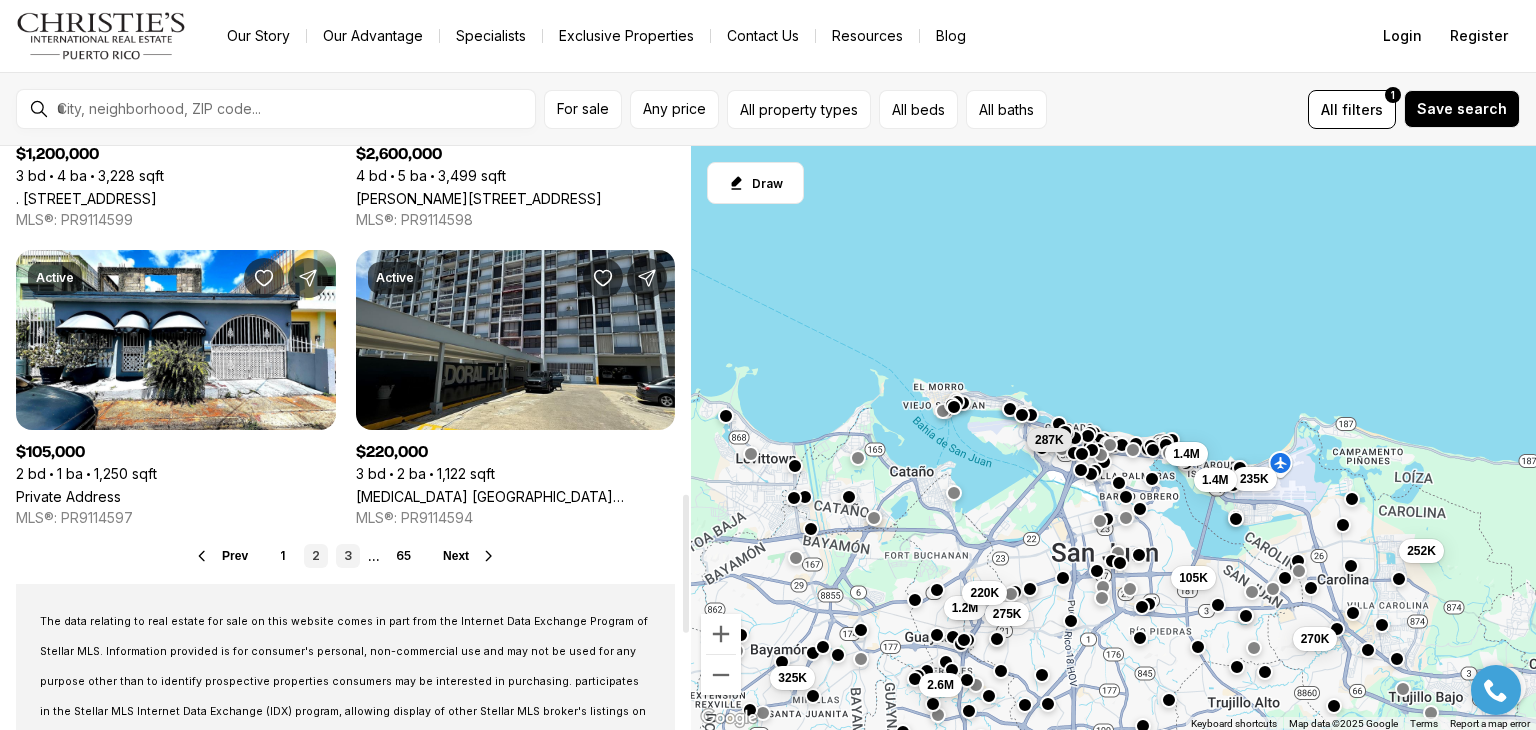 click on "3" at bounding box center (348, 556) 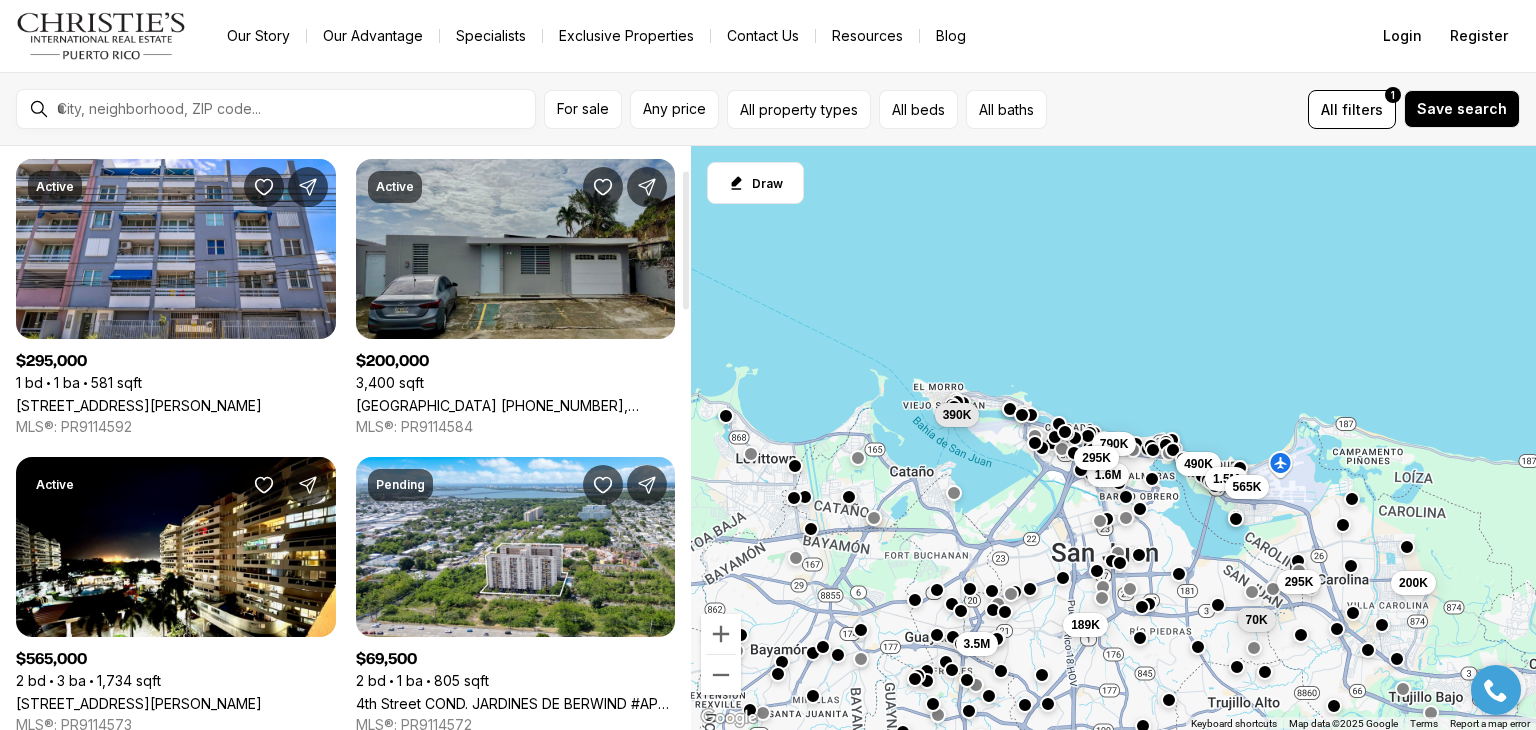 scroll, scrollTop: 100, scrollLeft: 0, axis: vertical 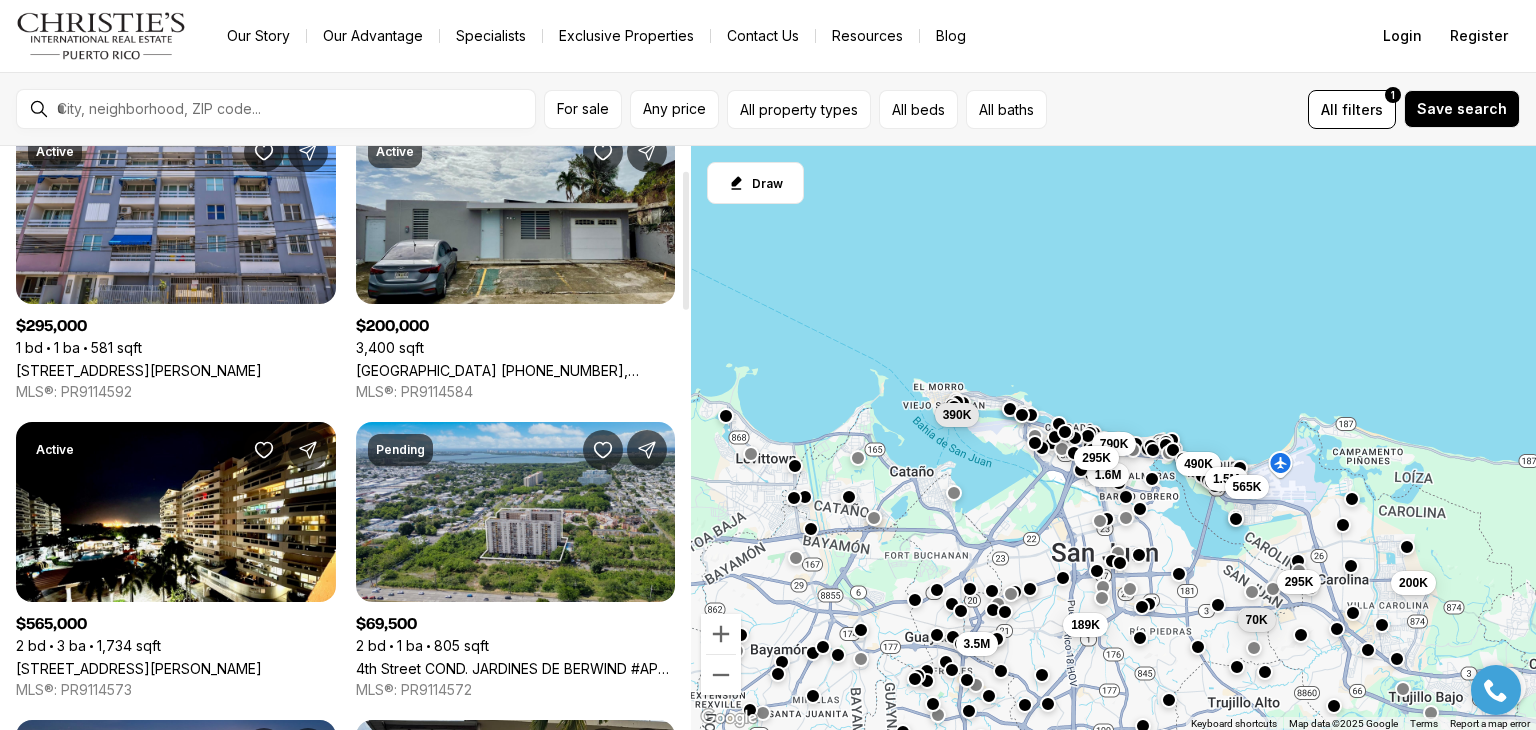 click on "4th Street COND. [PERSON_NAME] #APT. C703, [GEOGRAPHIC_DATA][PERSON_NAME], 00924" at bounding box center (516, 668) 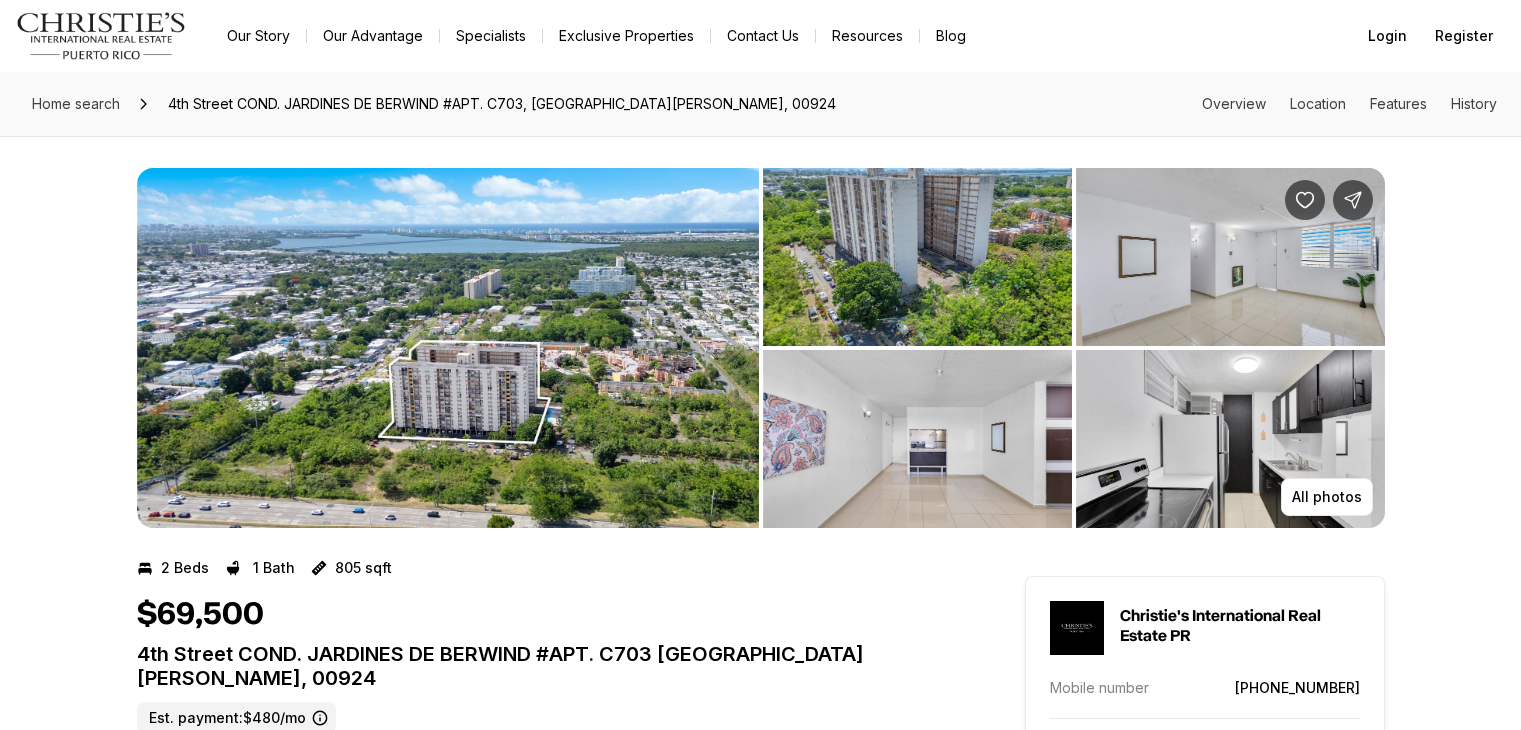 scroll, scrollTop: 0, scrollLeft: 0, axis: both 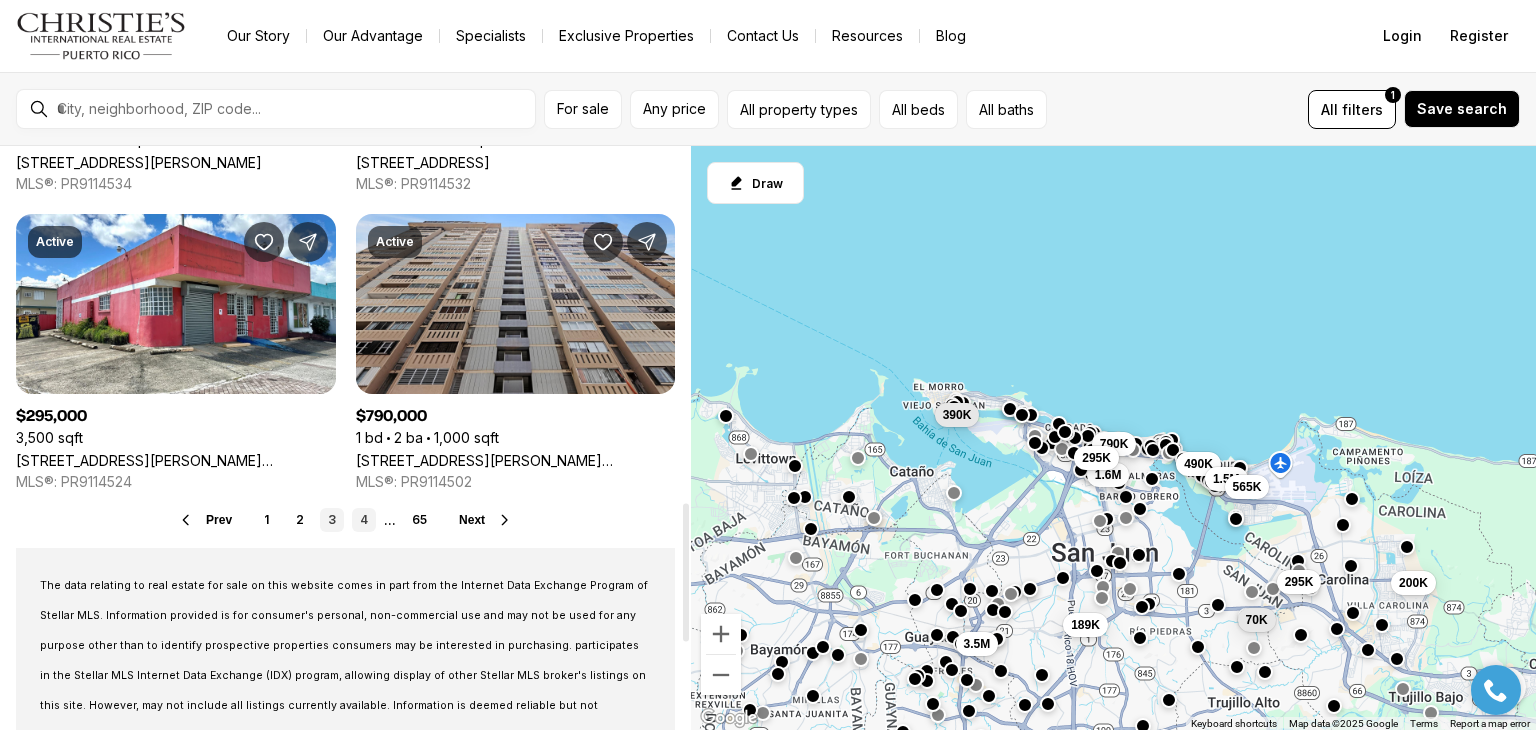 click on "4" at bounding box center [364, 520] 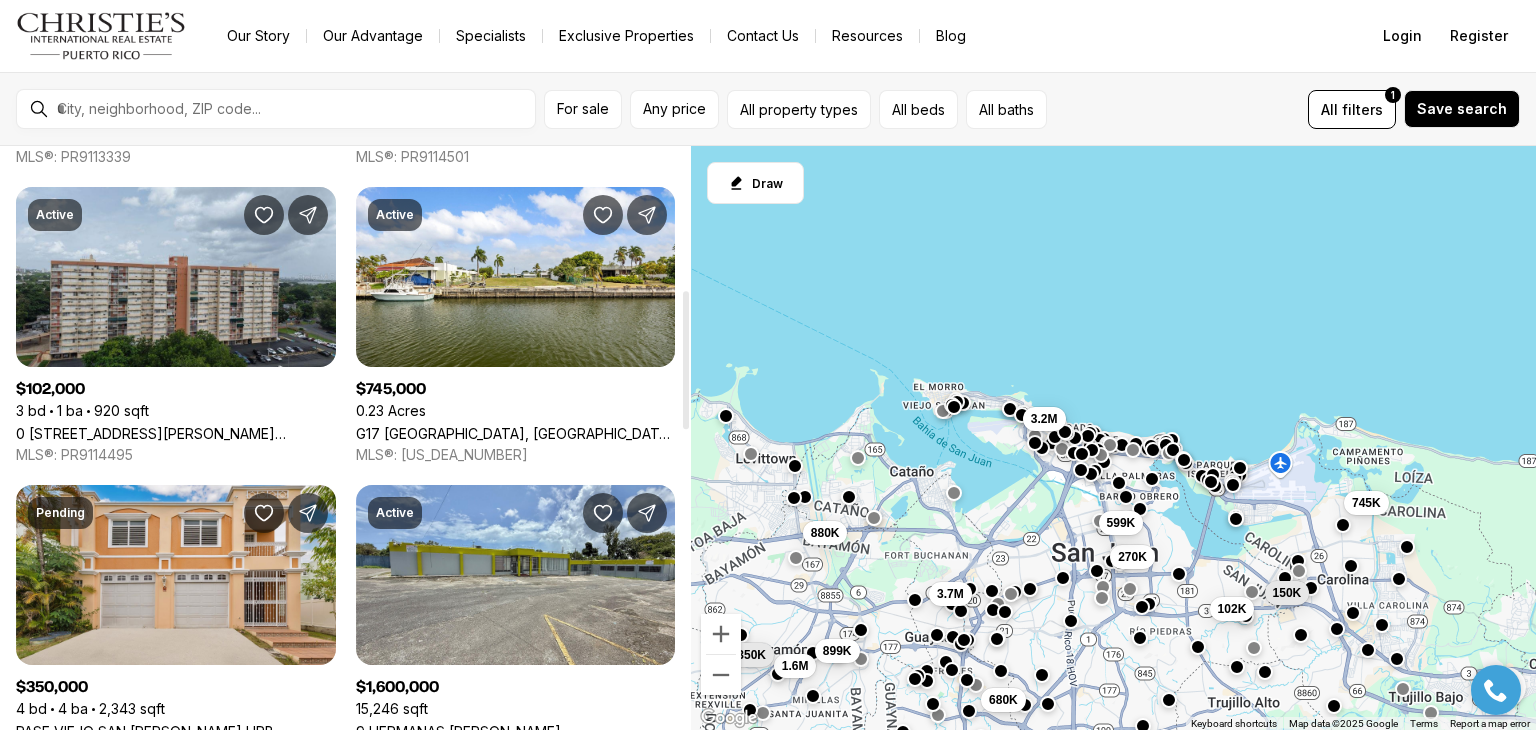 scroll, scrollTop: 600, scrollLeft: 0, axis: vertical 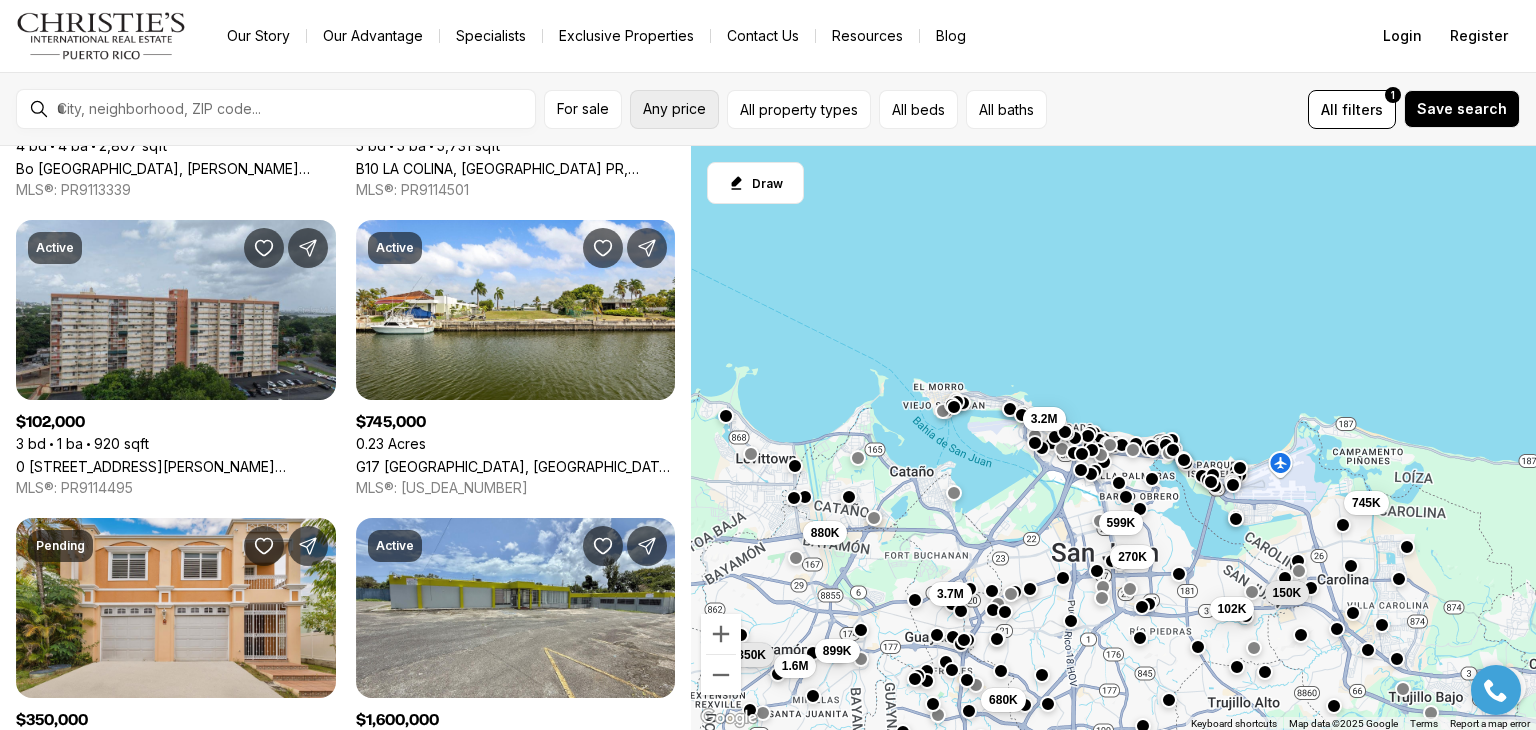 click on "Any price" at bounding box center (674, 109) 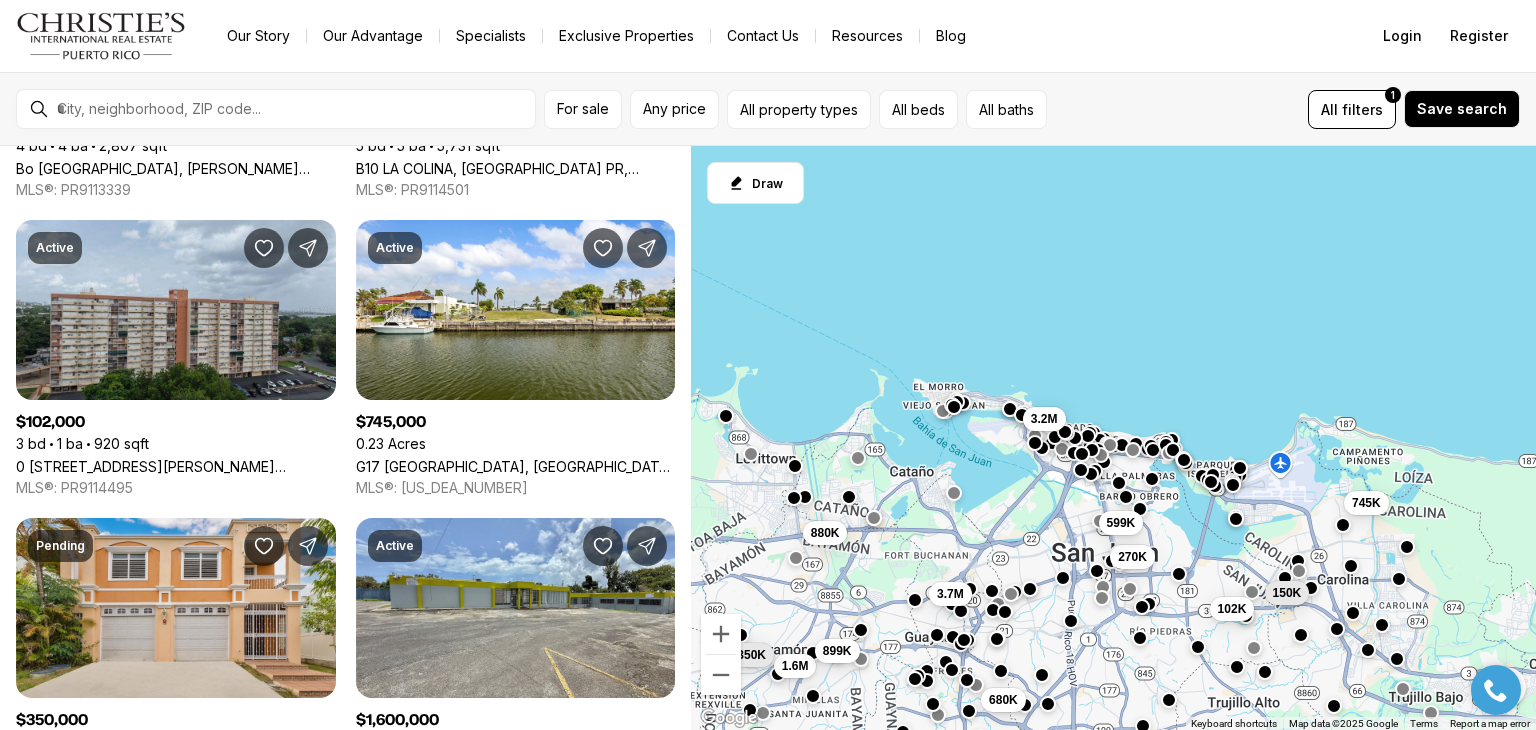 click on "All filters 1 Save search" at bounding box center [1287, 109] 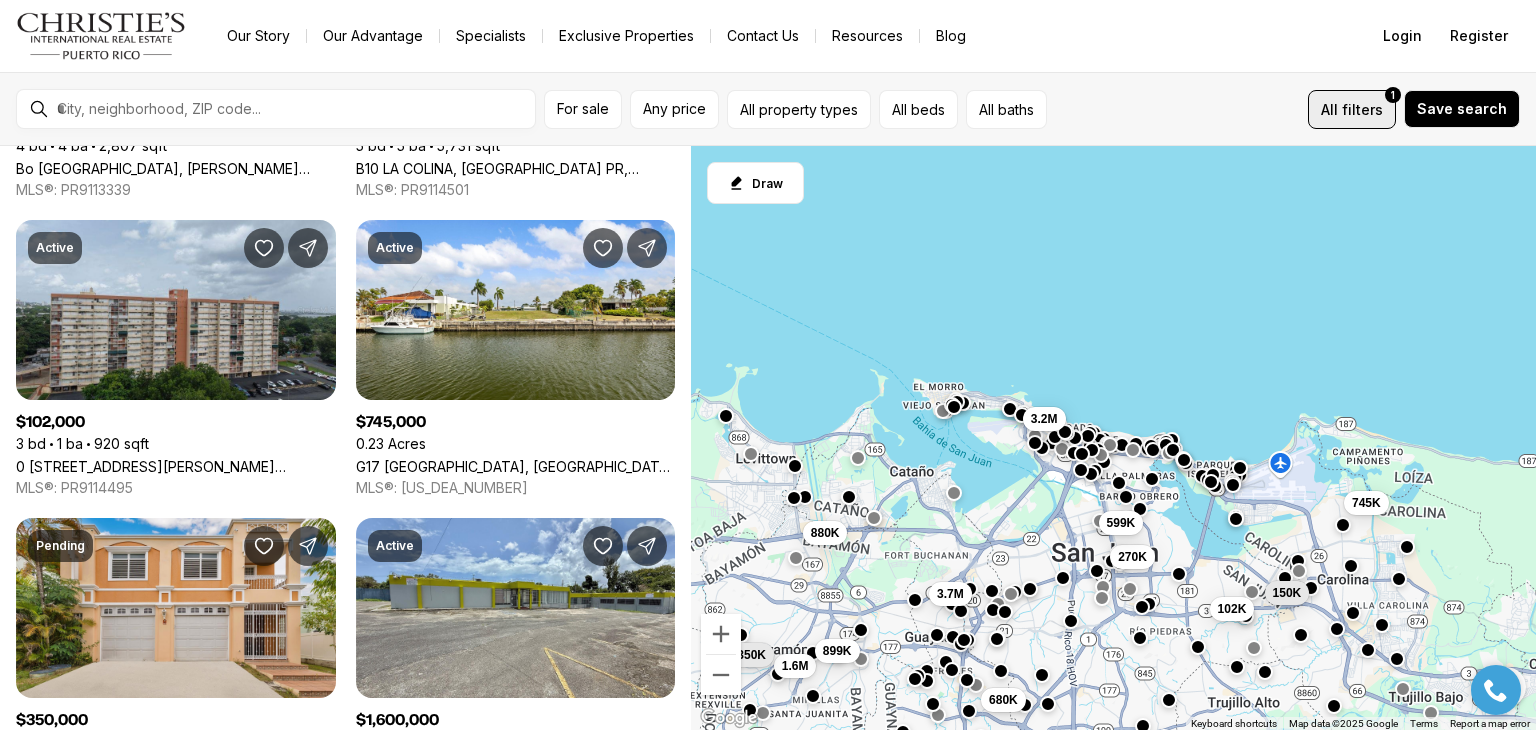 click on "filters" at bounding box center (1362, 109) 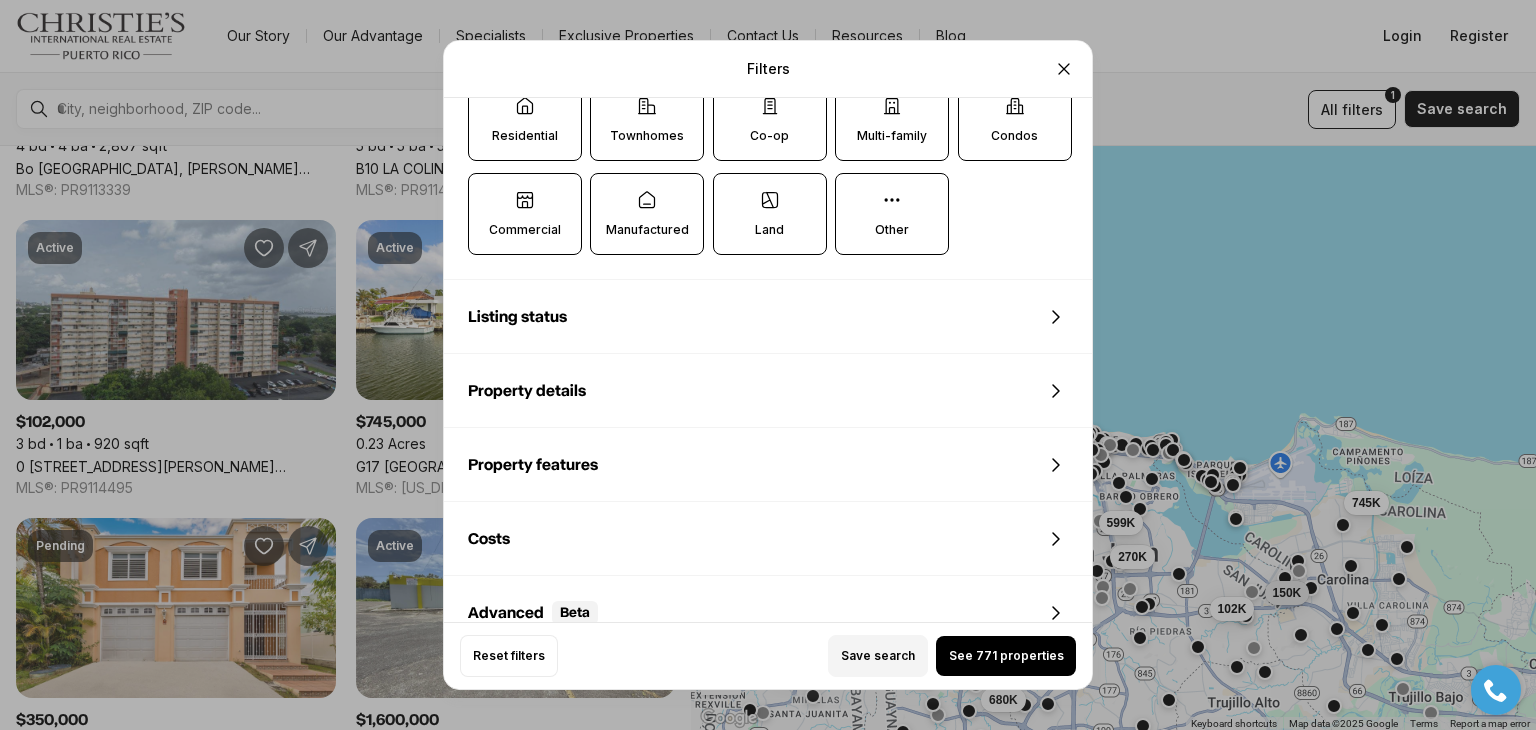 scroll, scrollTop: 798, scrollLeft: 0, axis: vertical 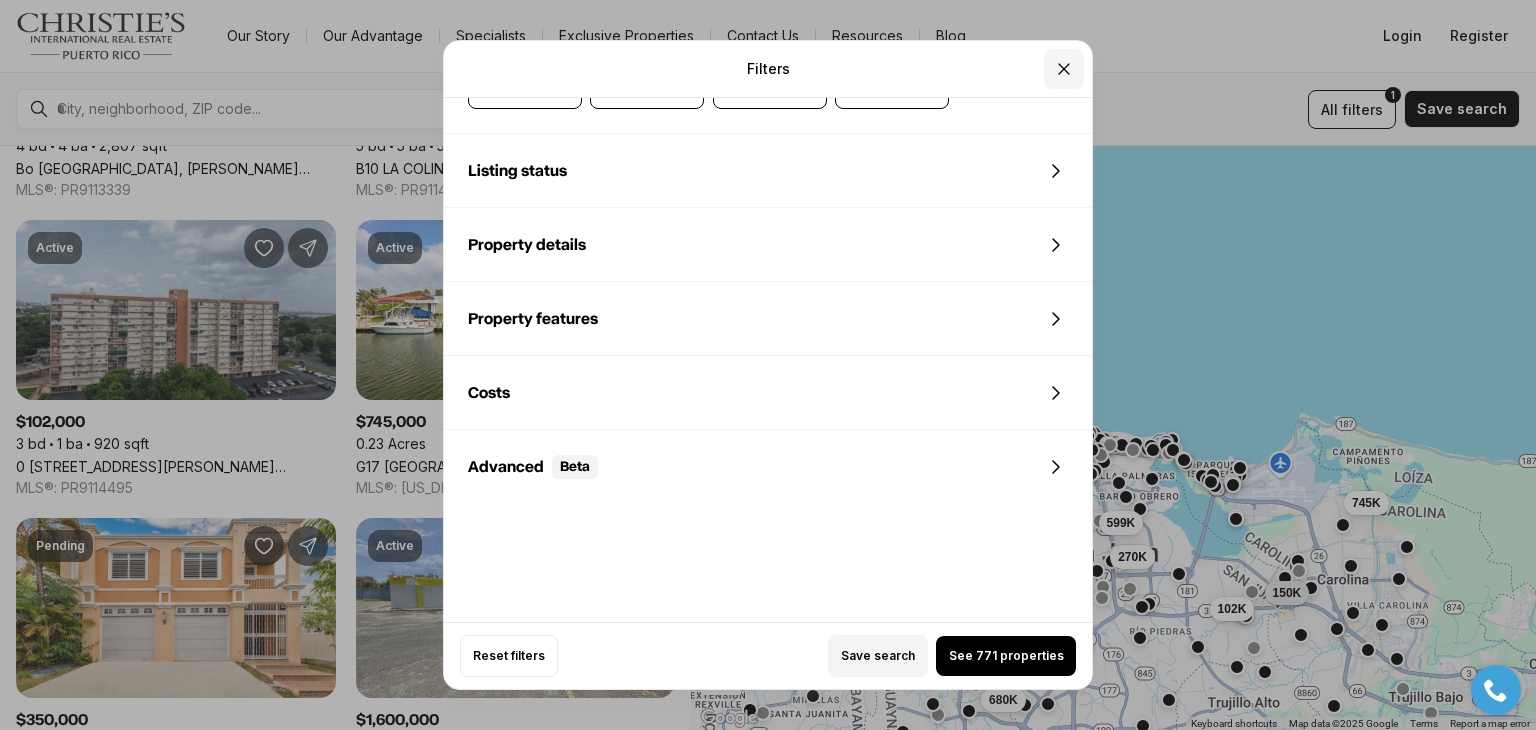 click 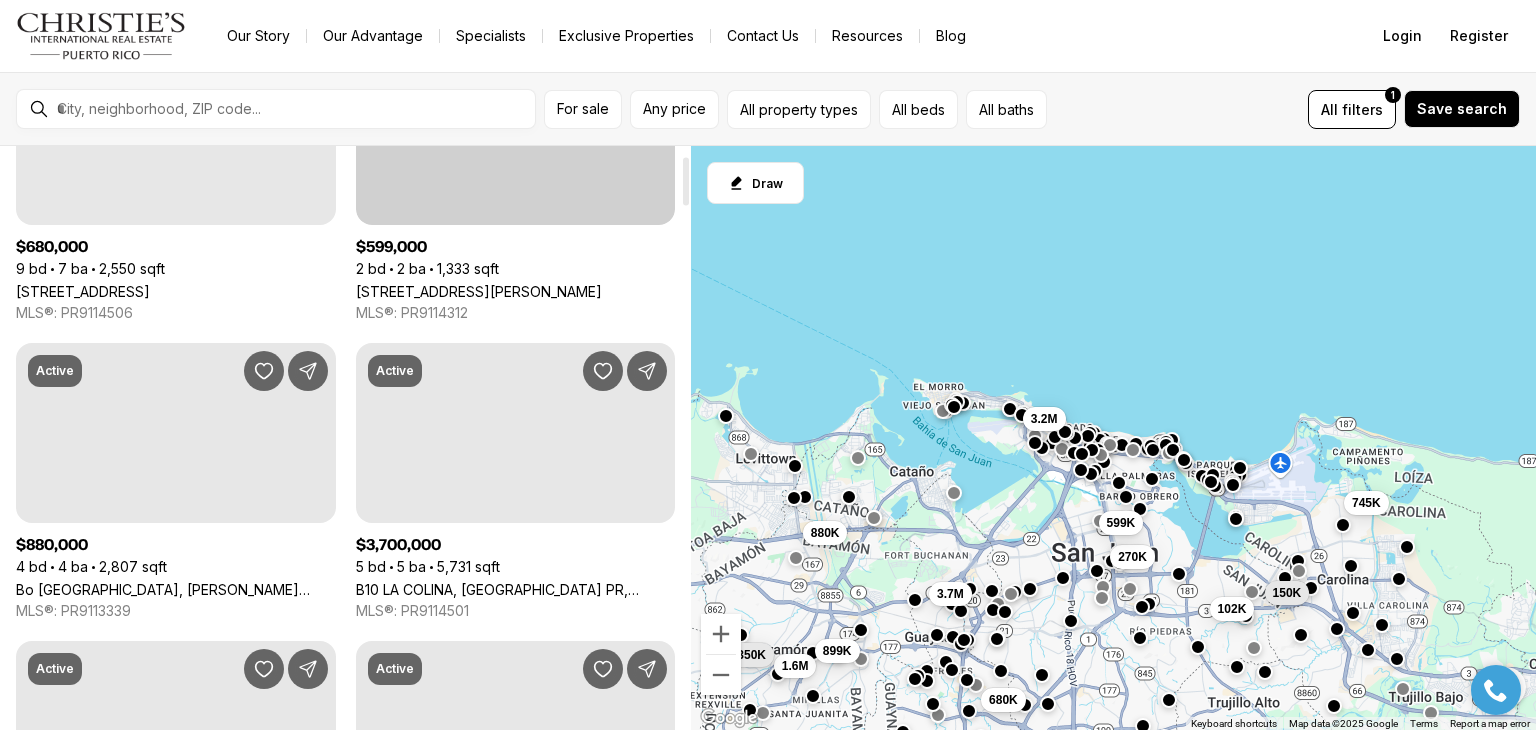 scroll, scrollTop: 0, scrollLeft: 0, axis: both 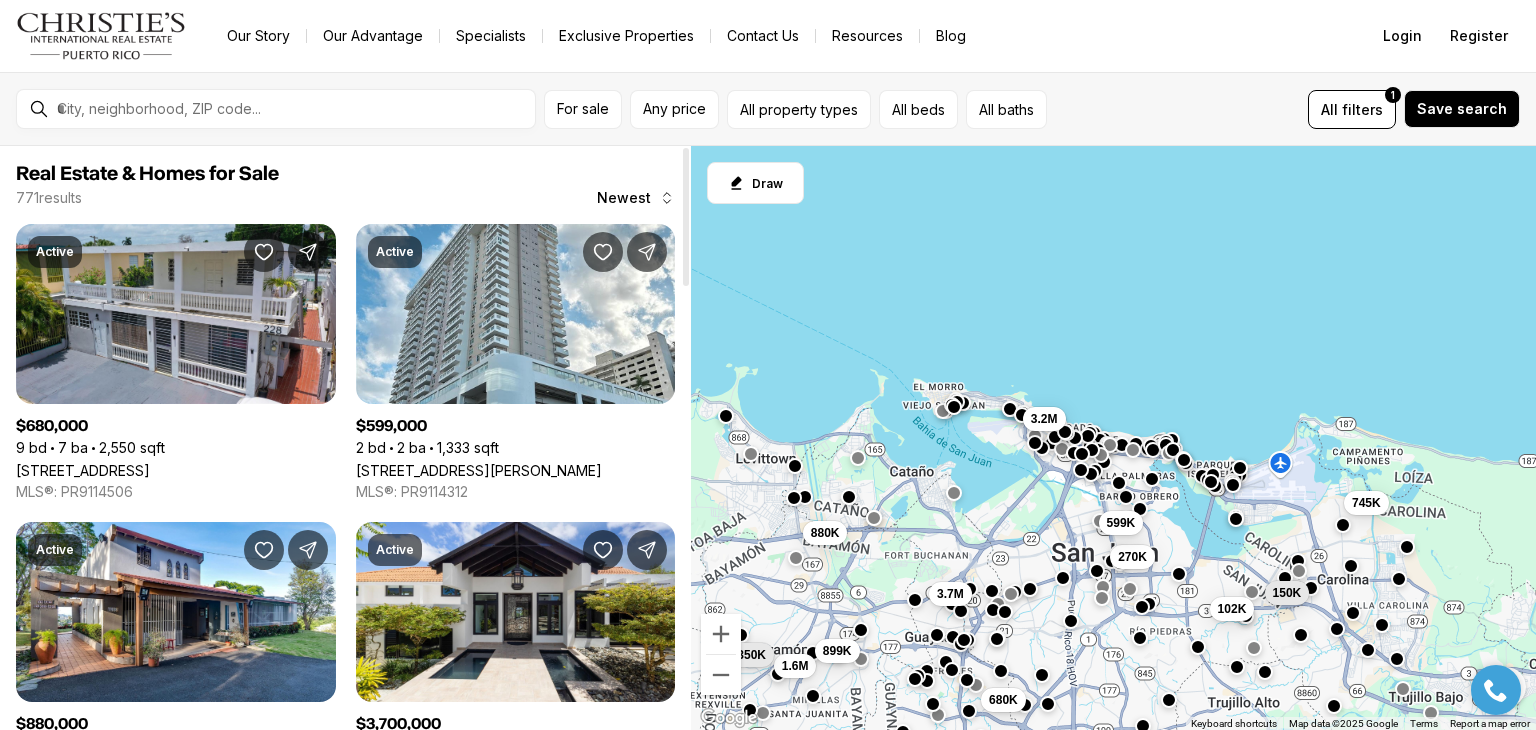 click on "Newest" at bounding box center [624, 198] 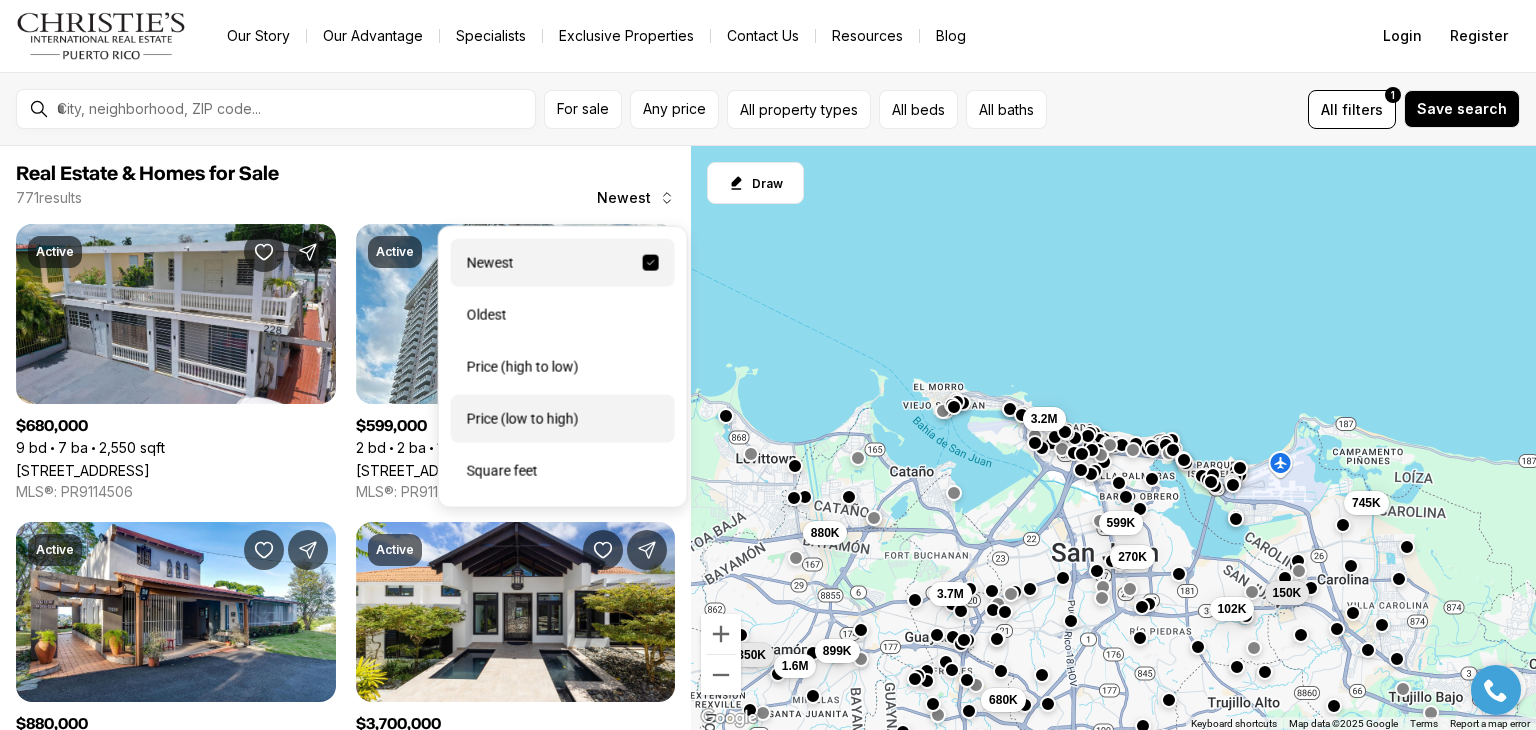 click on "Price (low to high)" at bounding box center (563, 419) 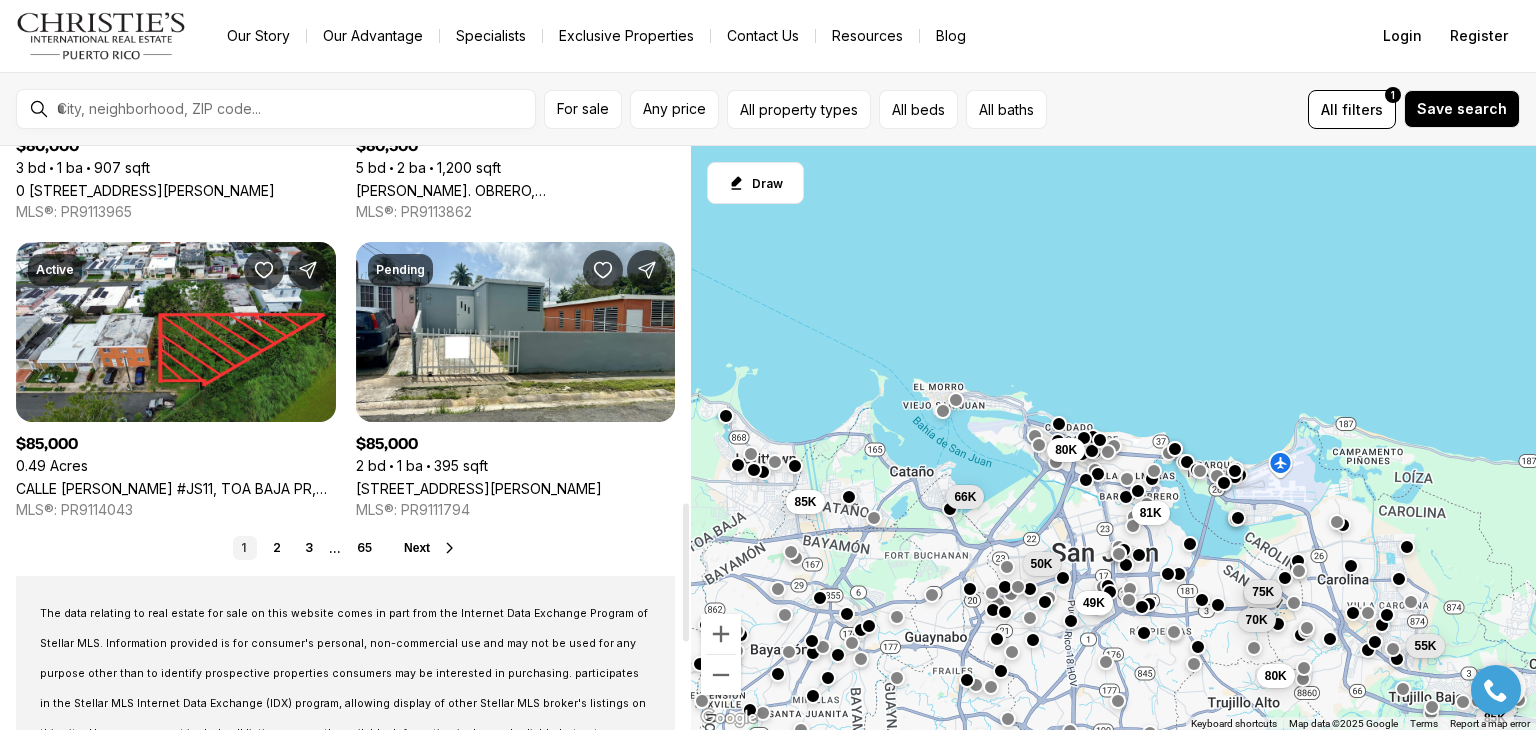 scroll, scrollTop: 1500, scrollLeft: 0, axis: vertical 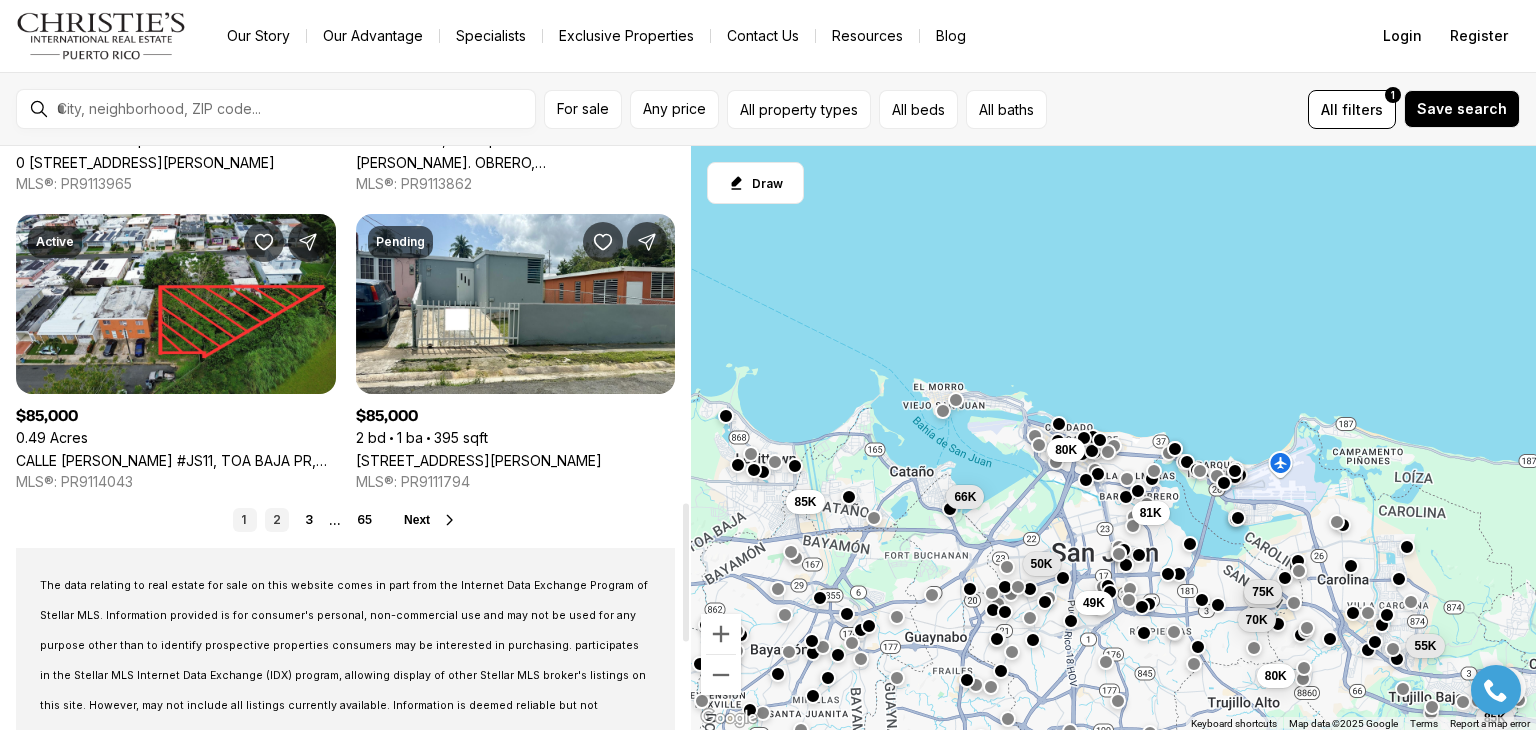 click on "2" at bounding box center [277, 520] 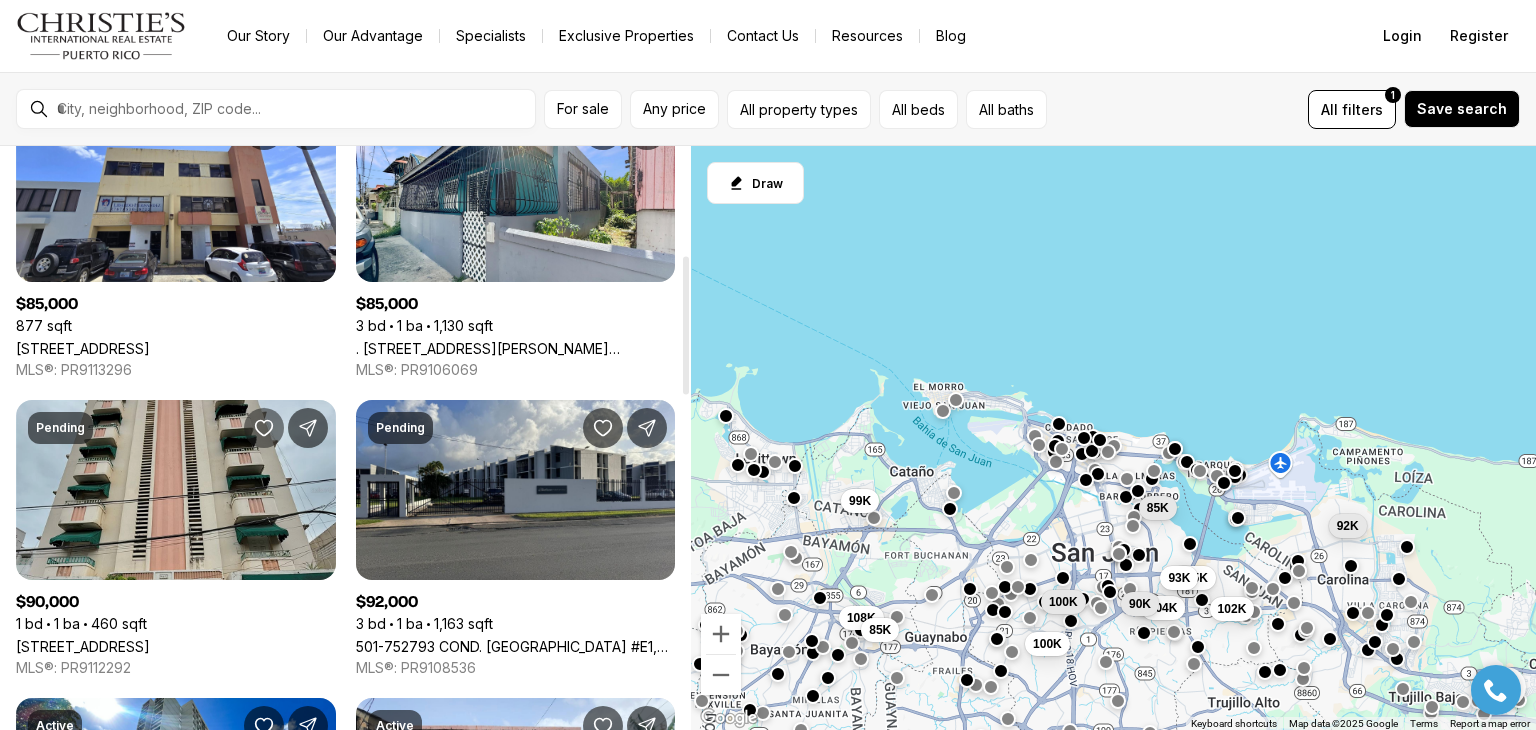 scroll, scrollTop: 0, scrollLeft: 0, axis: both 